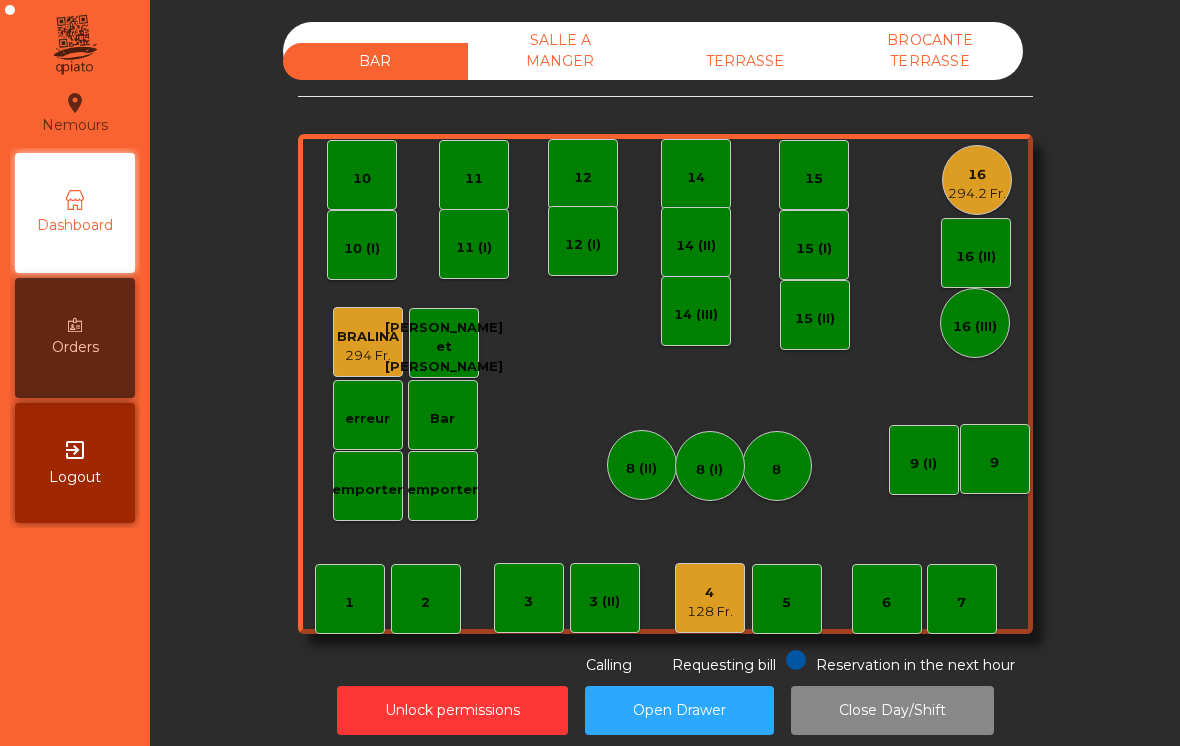 scroll, scrollTop: 0, scrollLeft: 0, axis: both 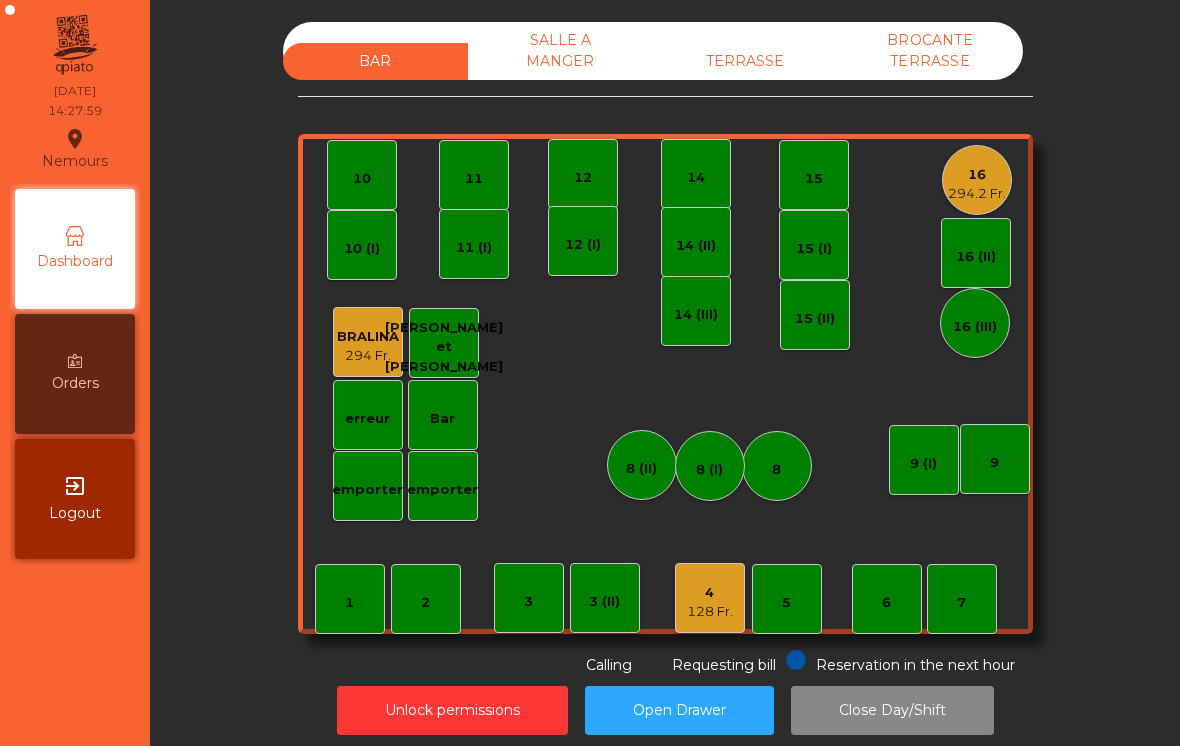 click on "16" 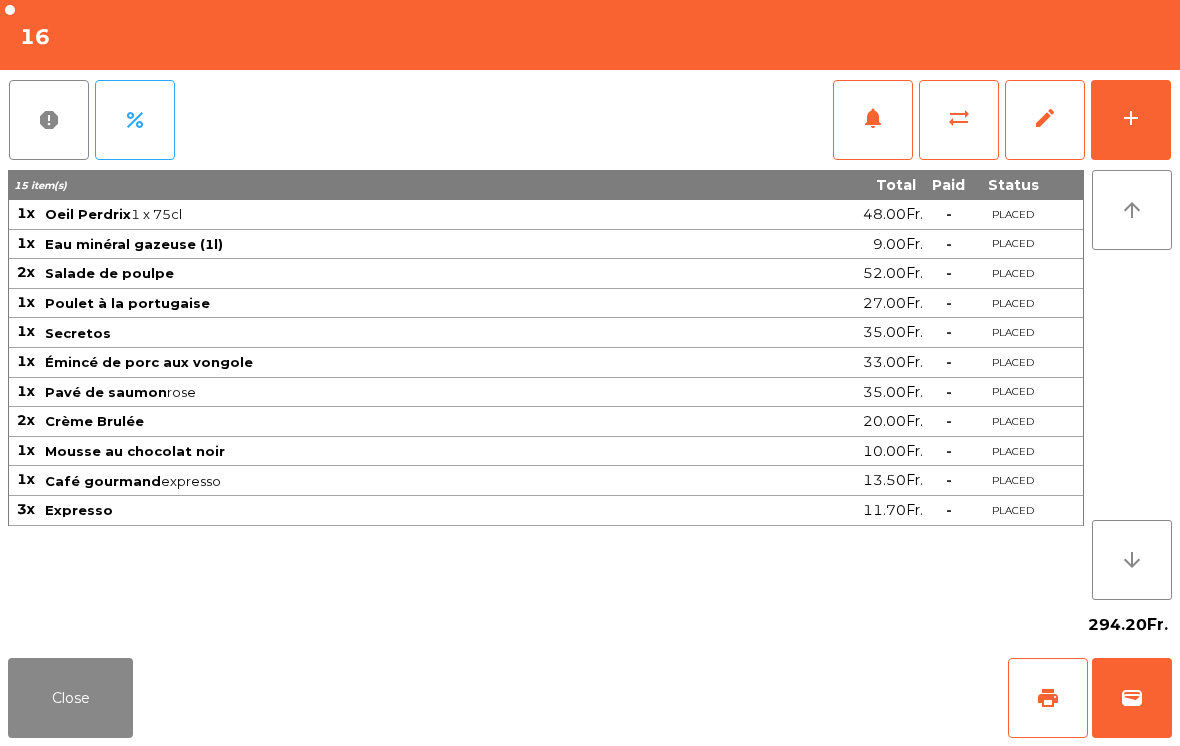 click on "wallet" 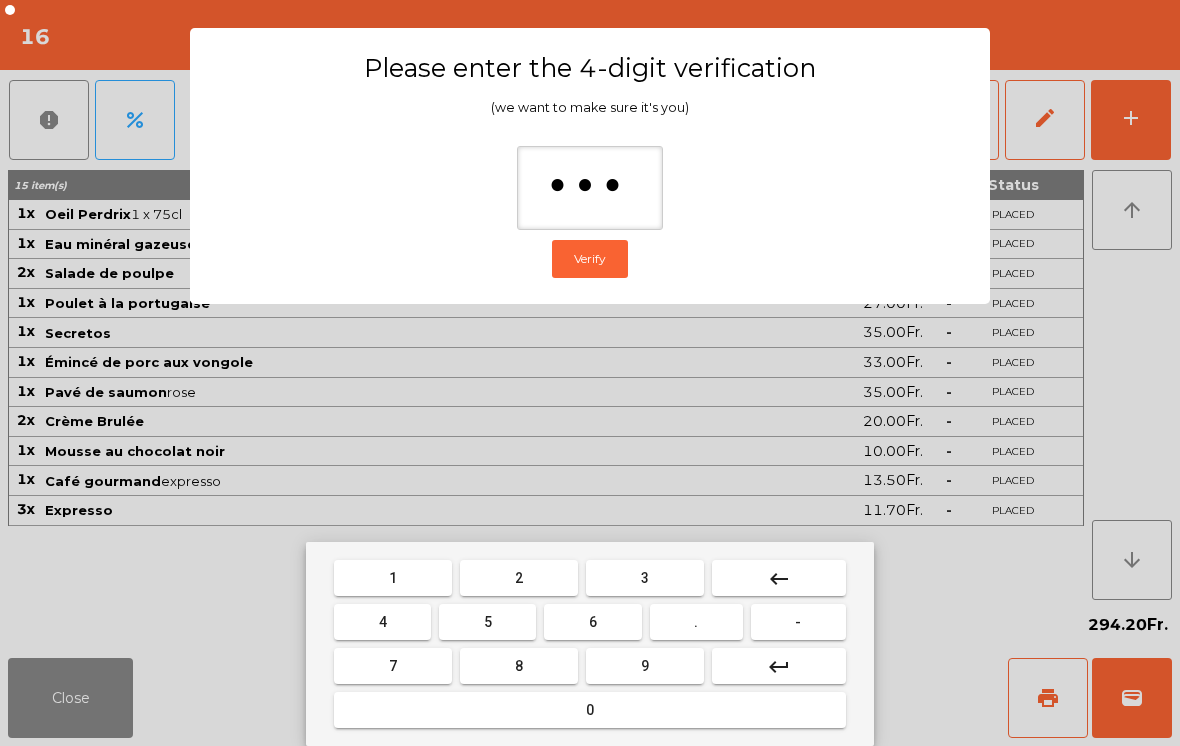 type on "****" 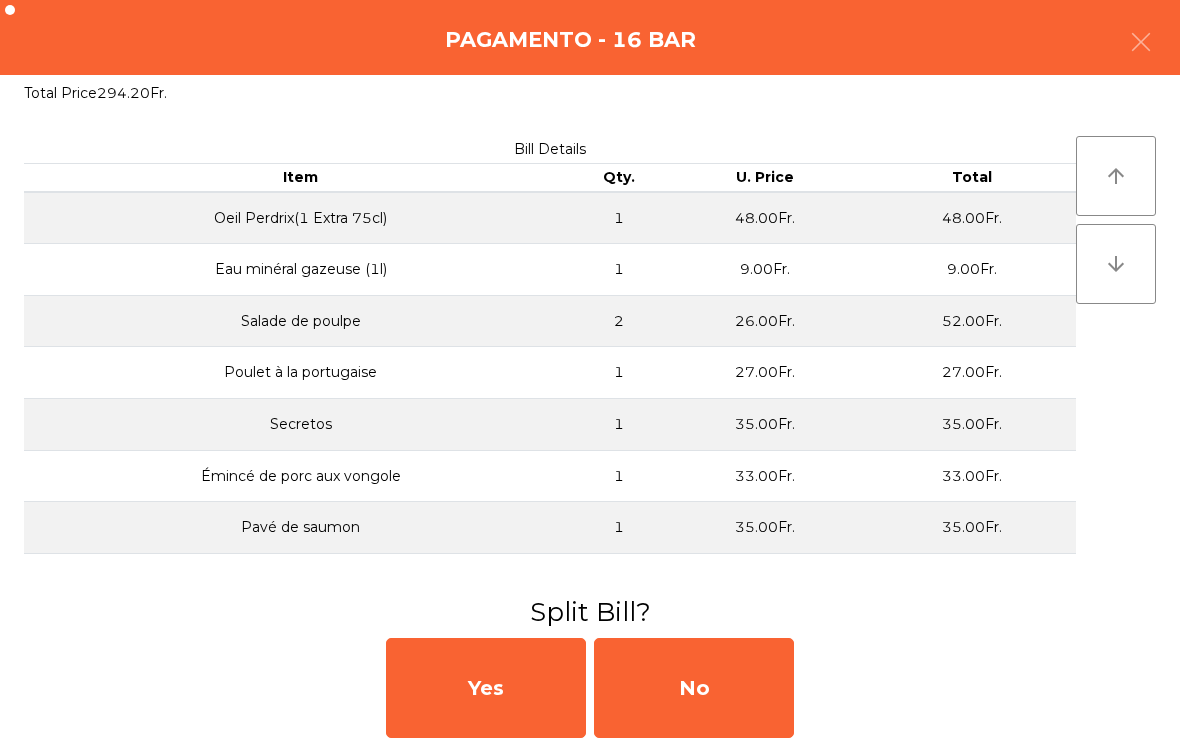 click on "No" 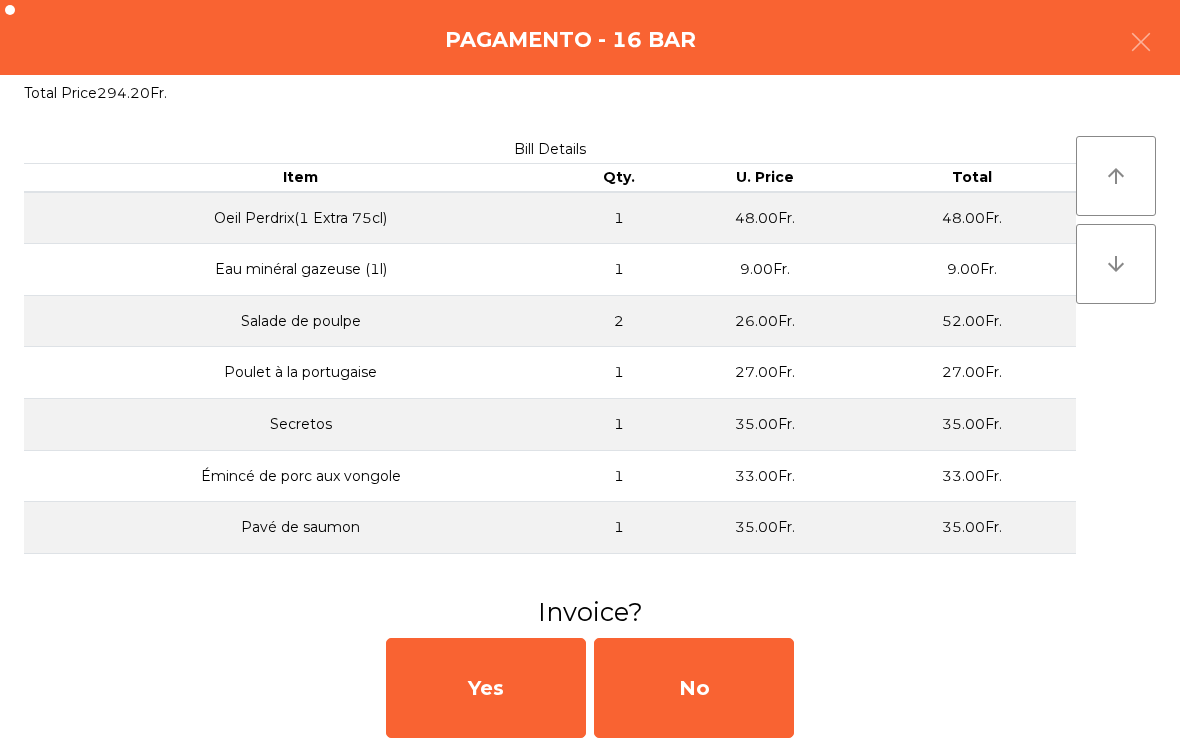 click on "No" 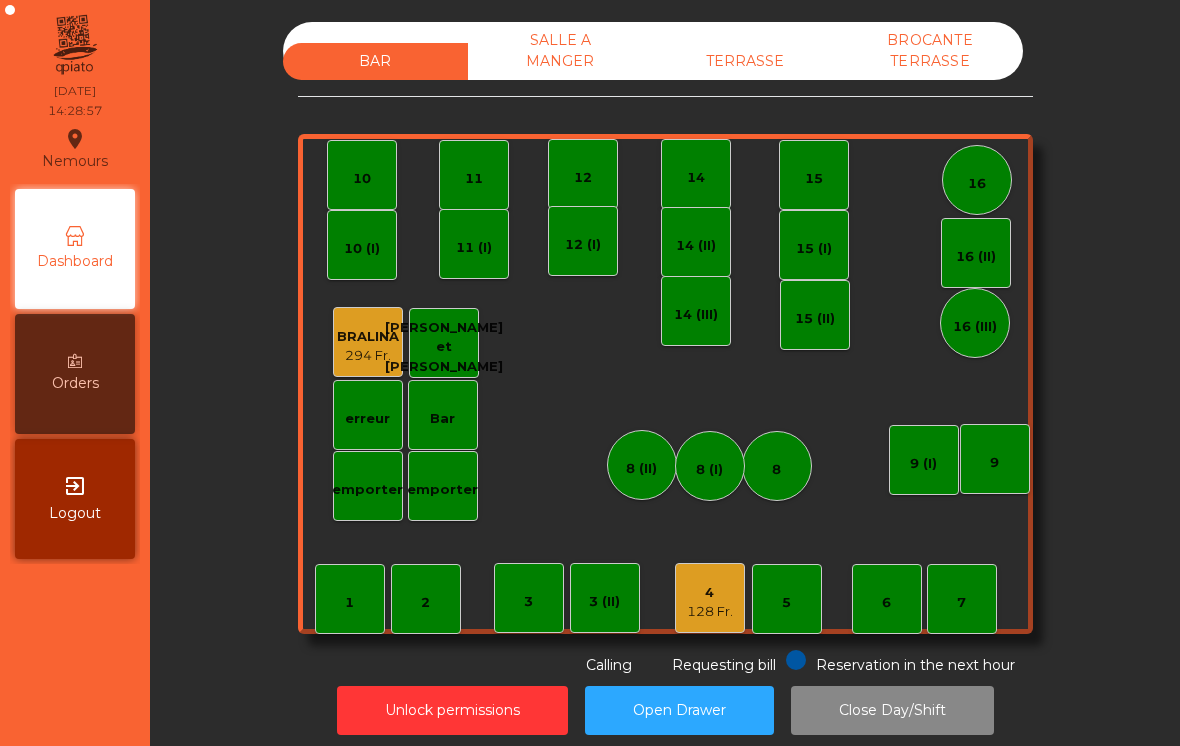 click on "128 Fr." 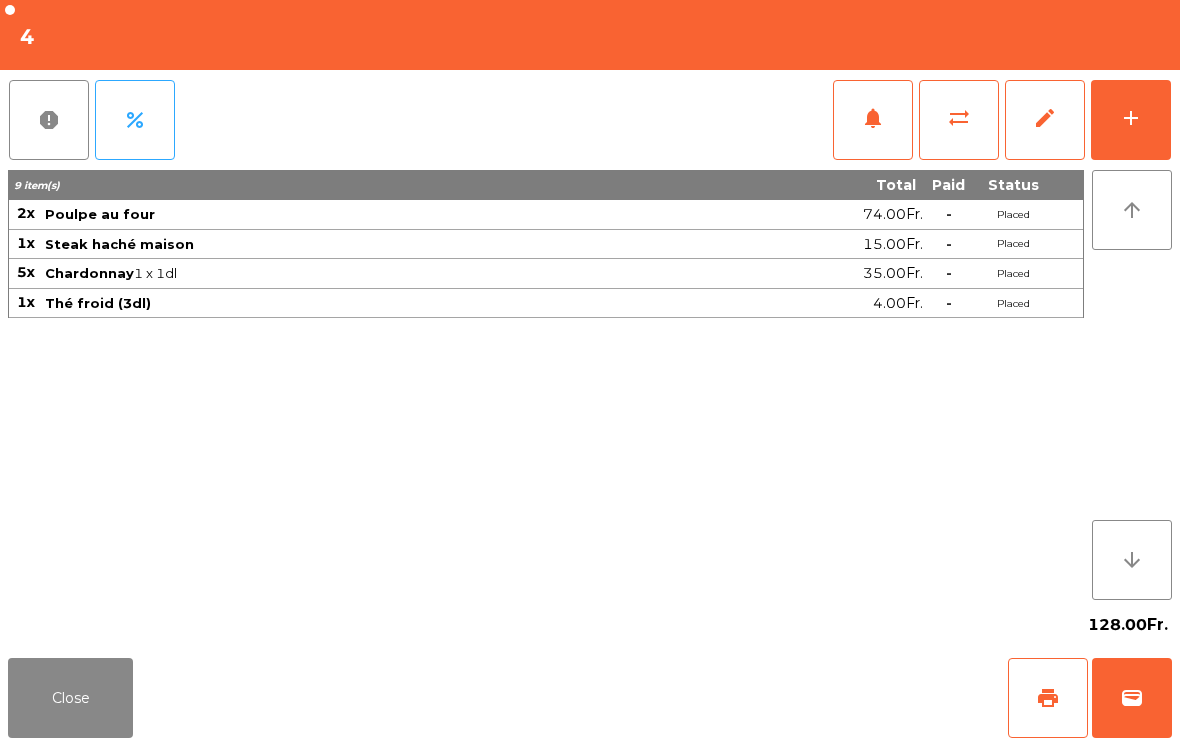 click on "Close" 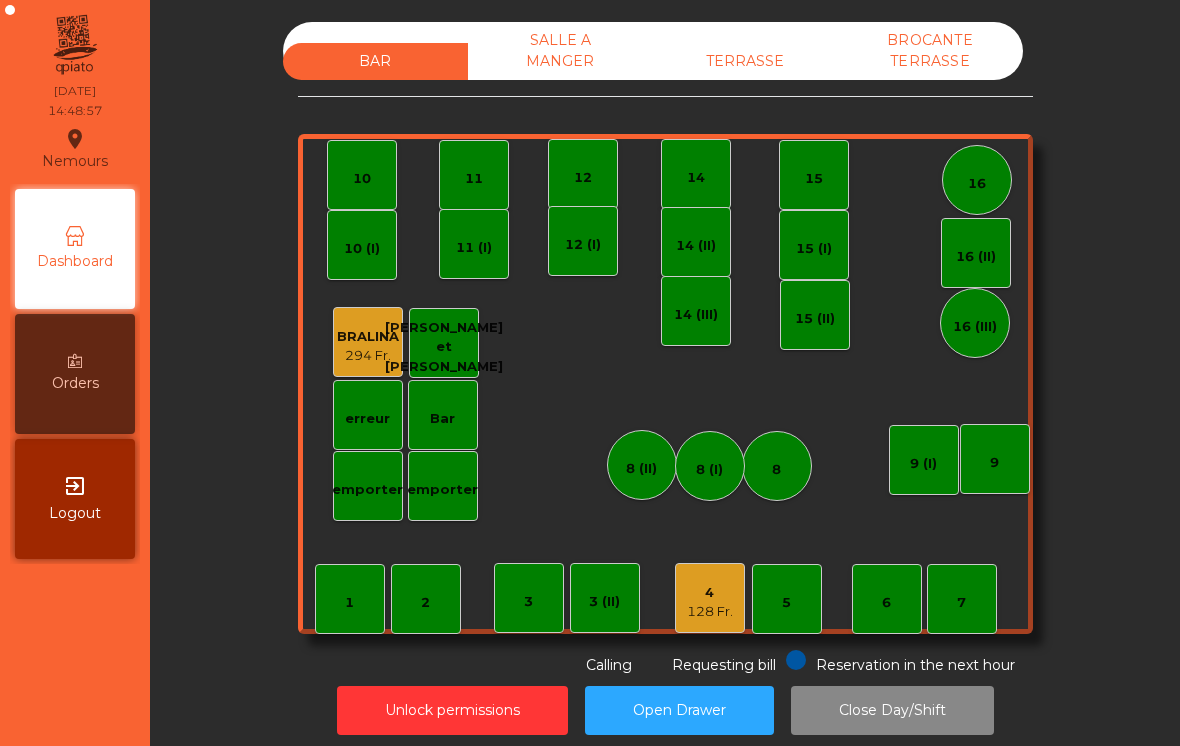 click on "4" 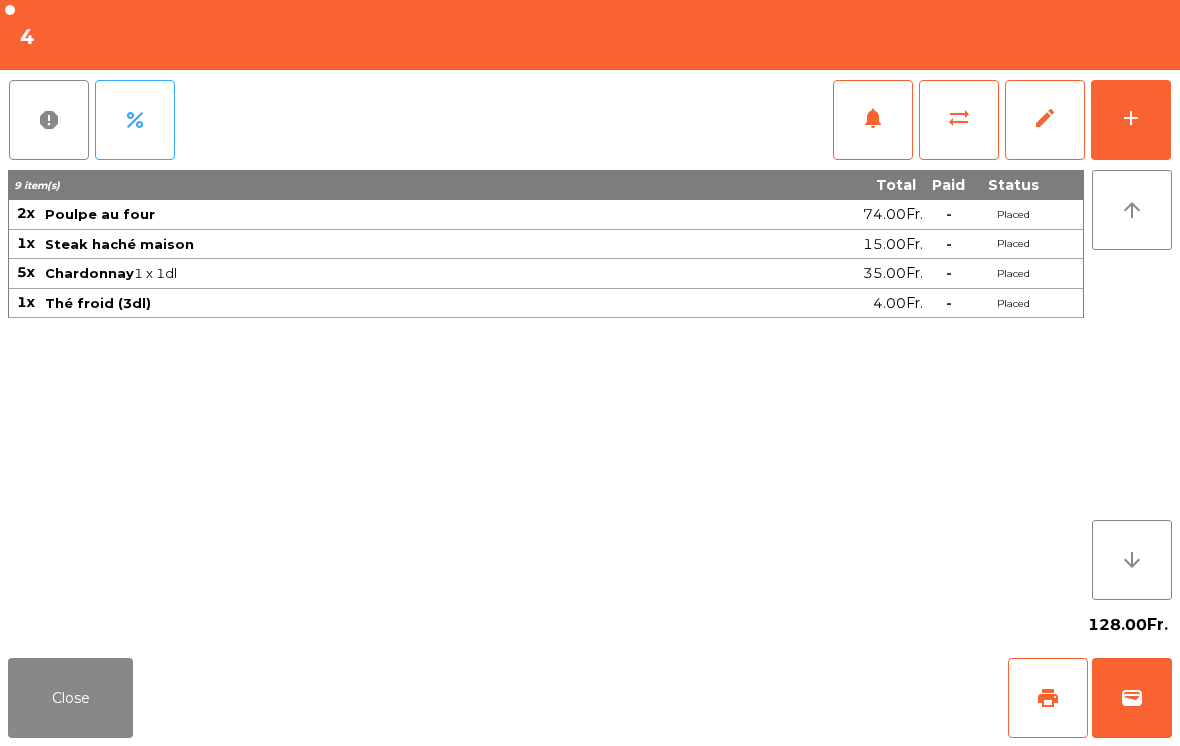 click on "Close" 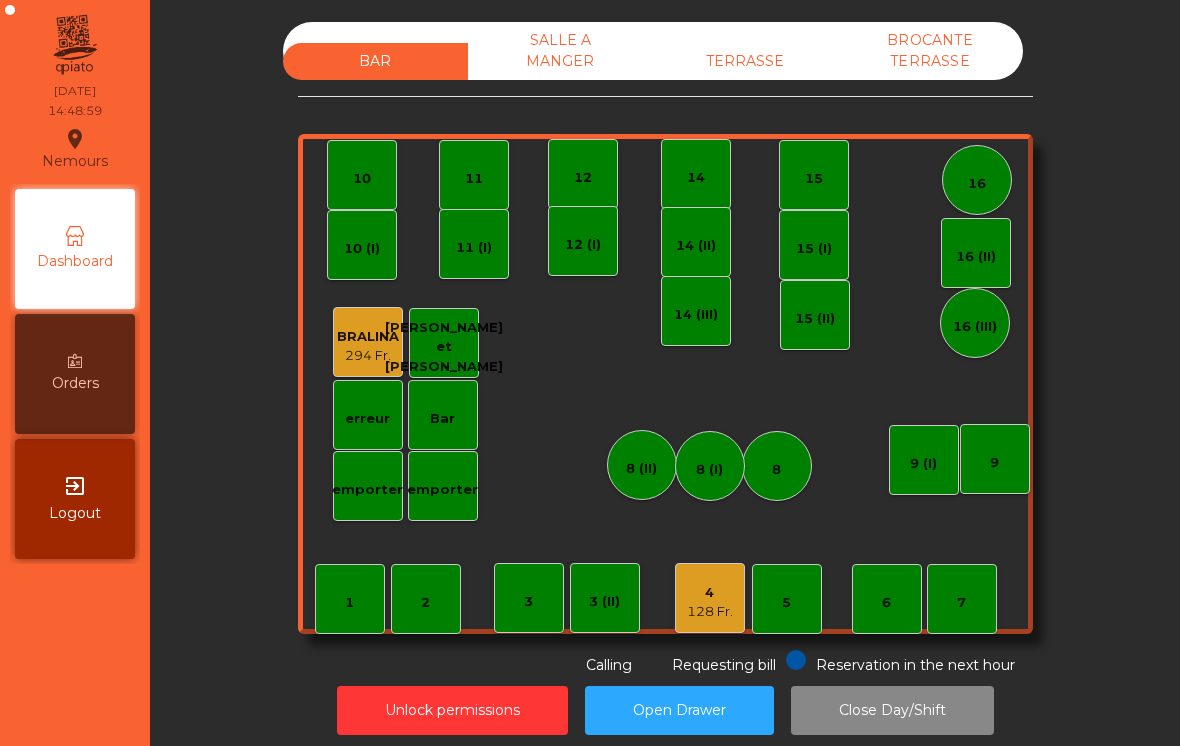 click on "TERRASSE" 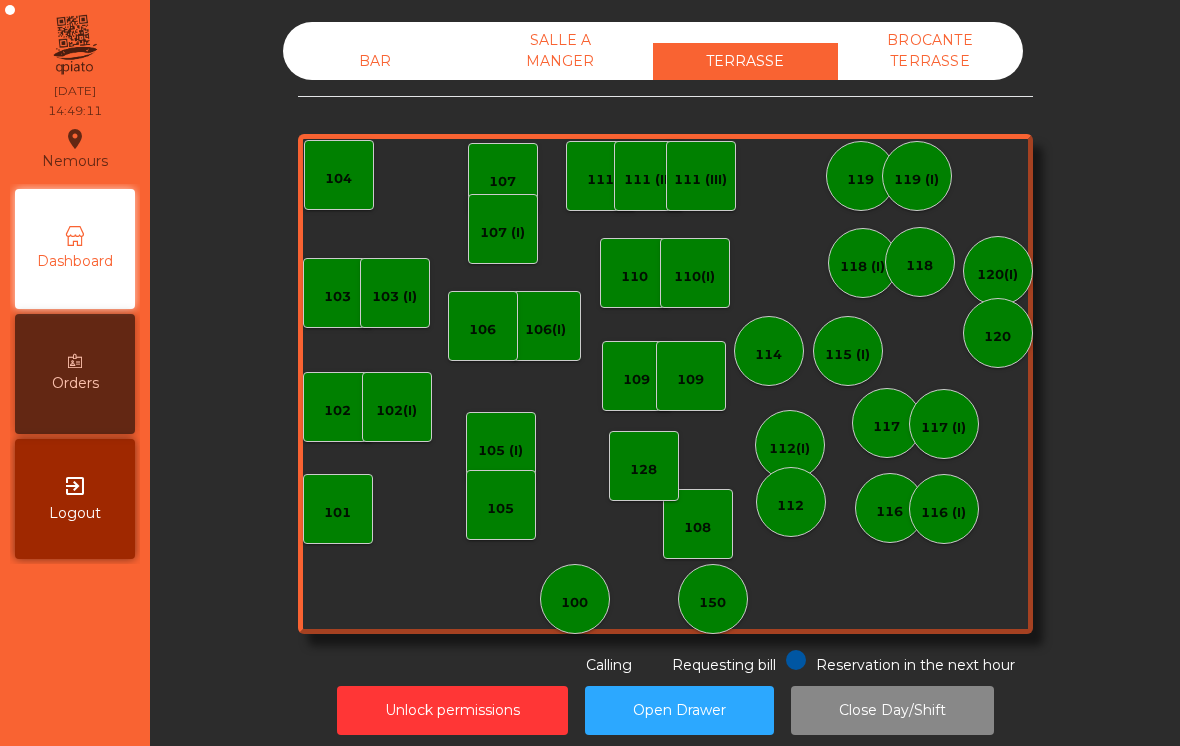 click on "106(I)" 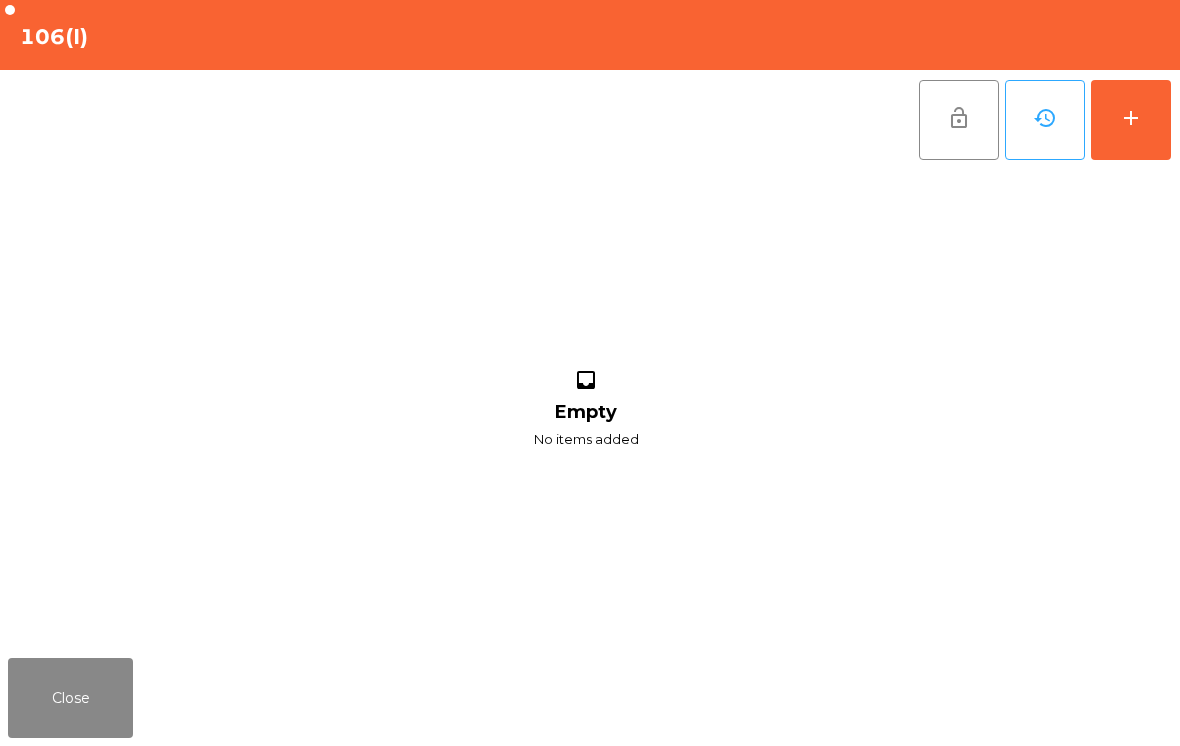 click on "add" 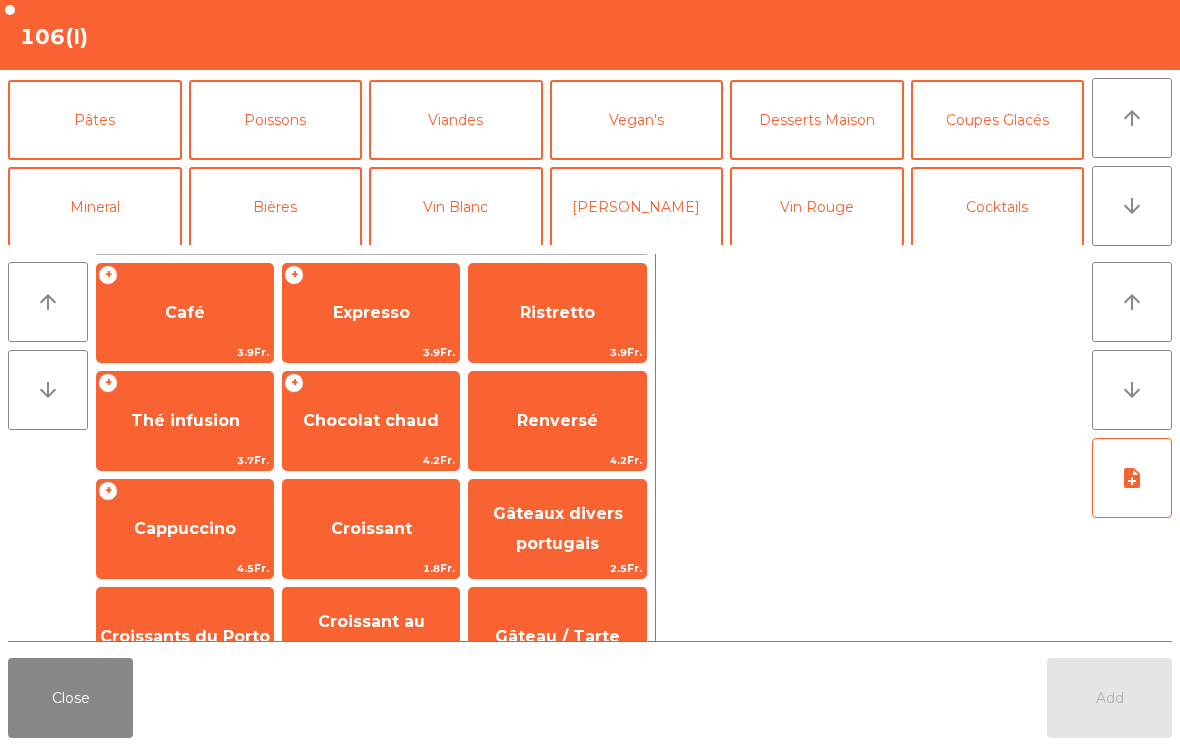 scroll, scrollTop: 106, scrollLeft: 0, axis: vertical 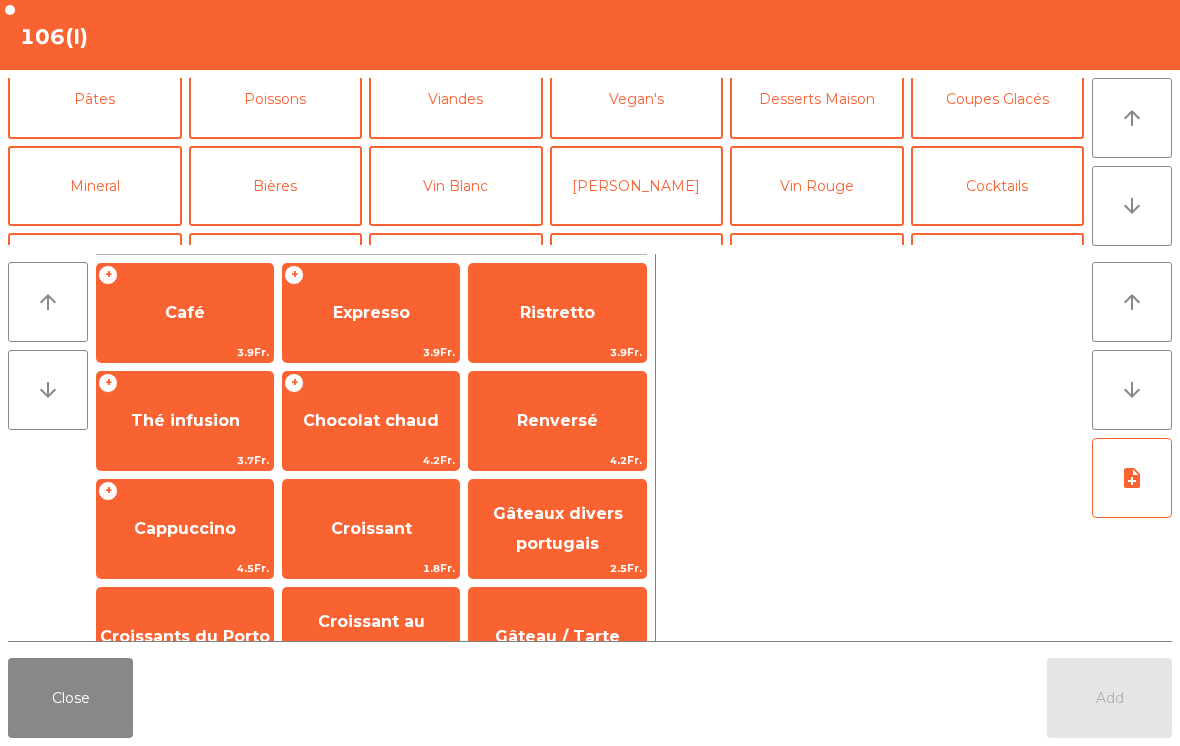 click on "Coupes Glacés" 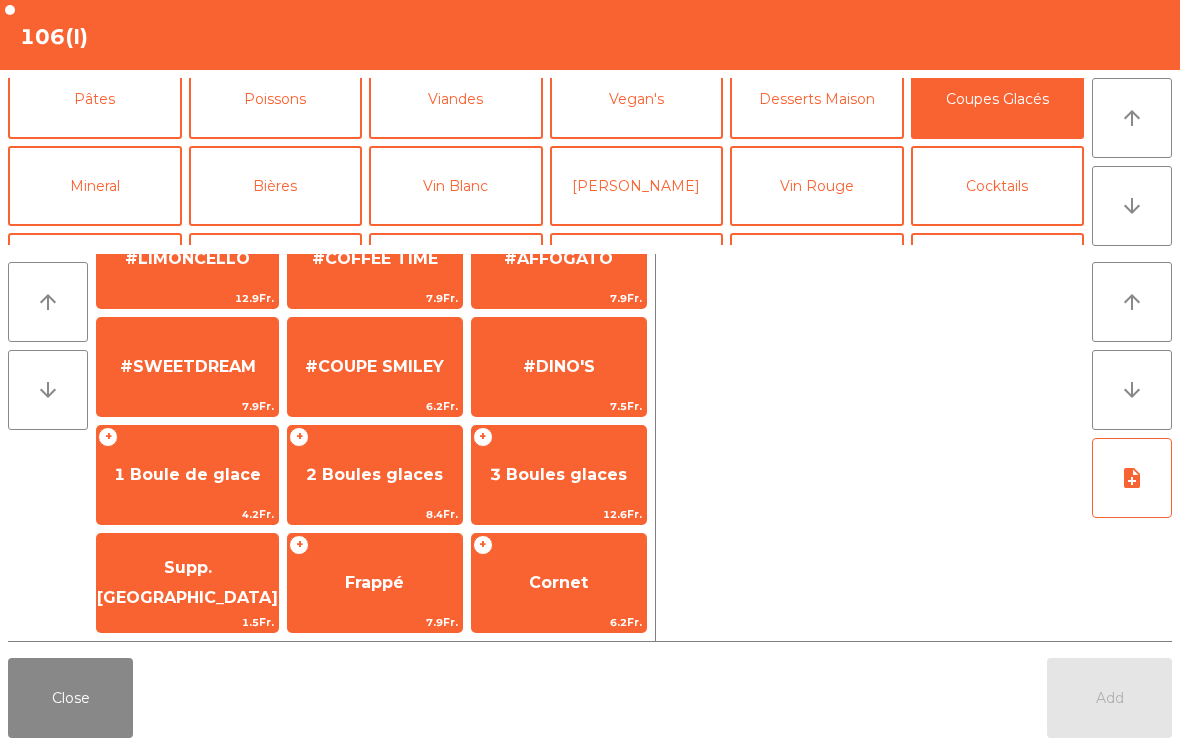 scroll, scrollTop: 378, scrollLeft: 0, axis: vertical 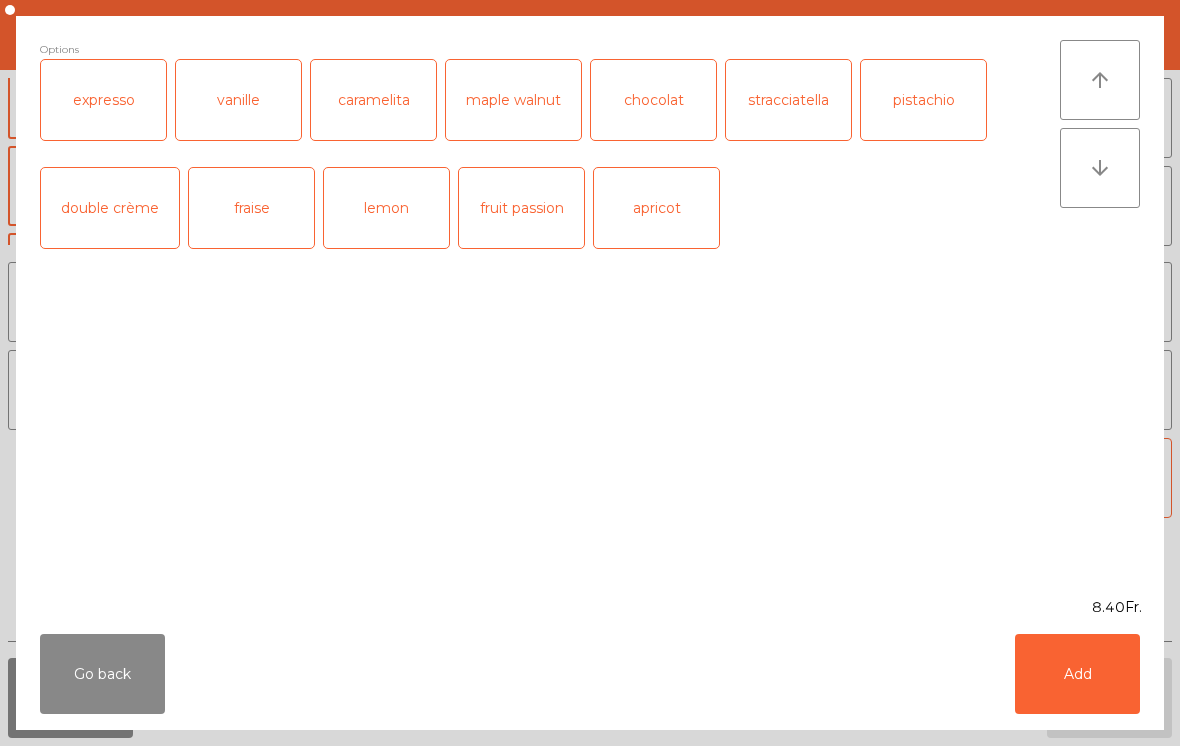 click on "Add" 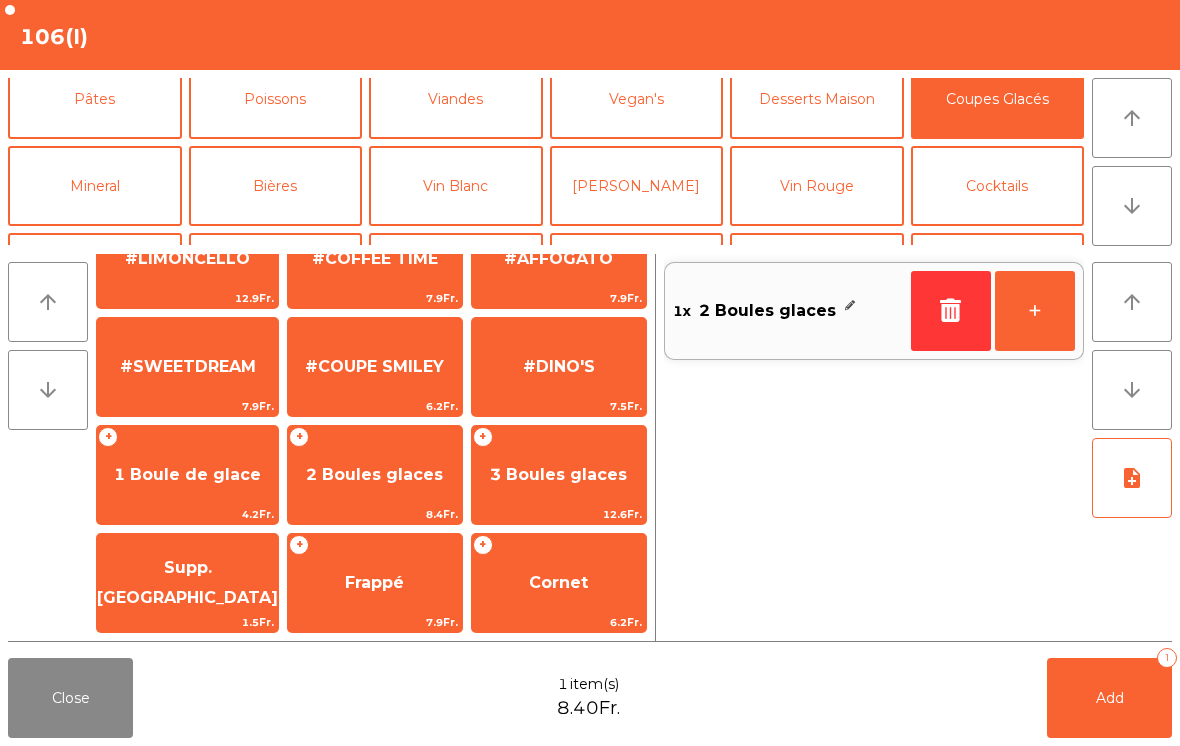 click on "2 Boules glaces" 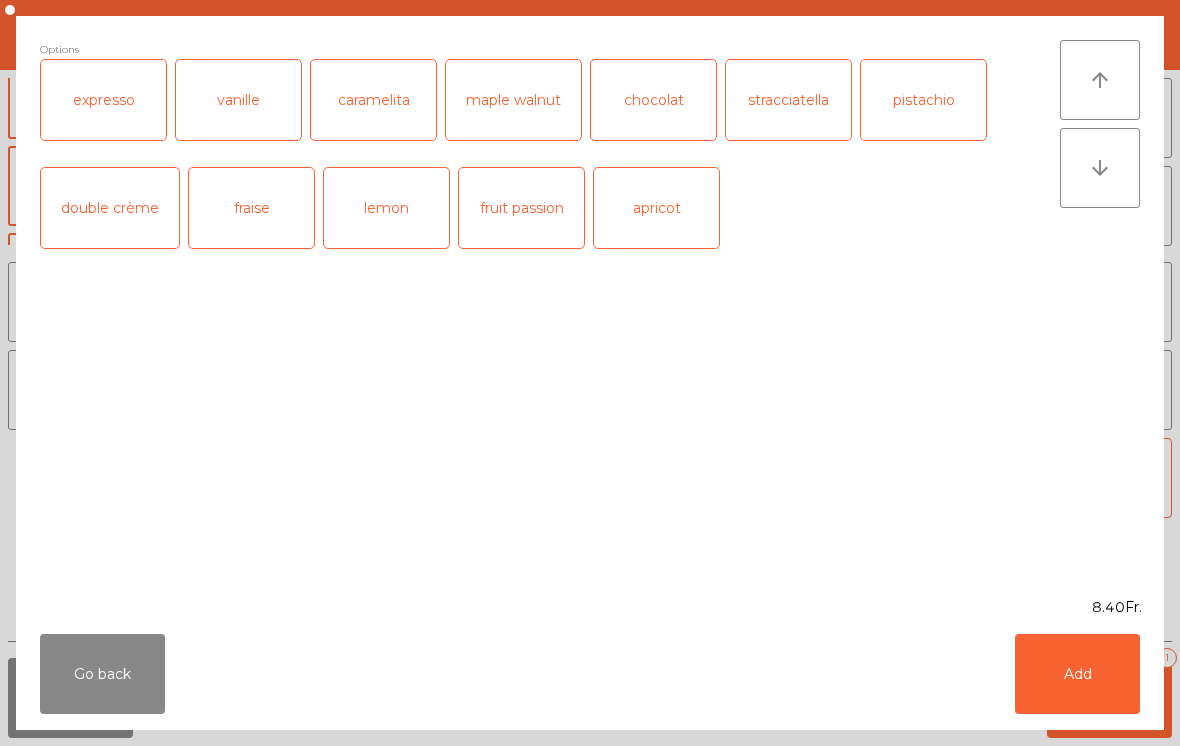 click on "Go back   Add" 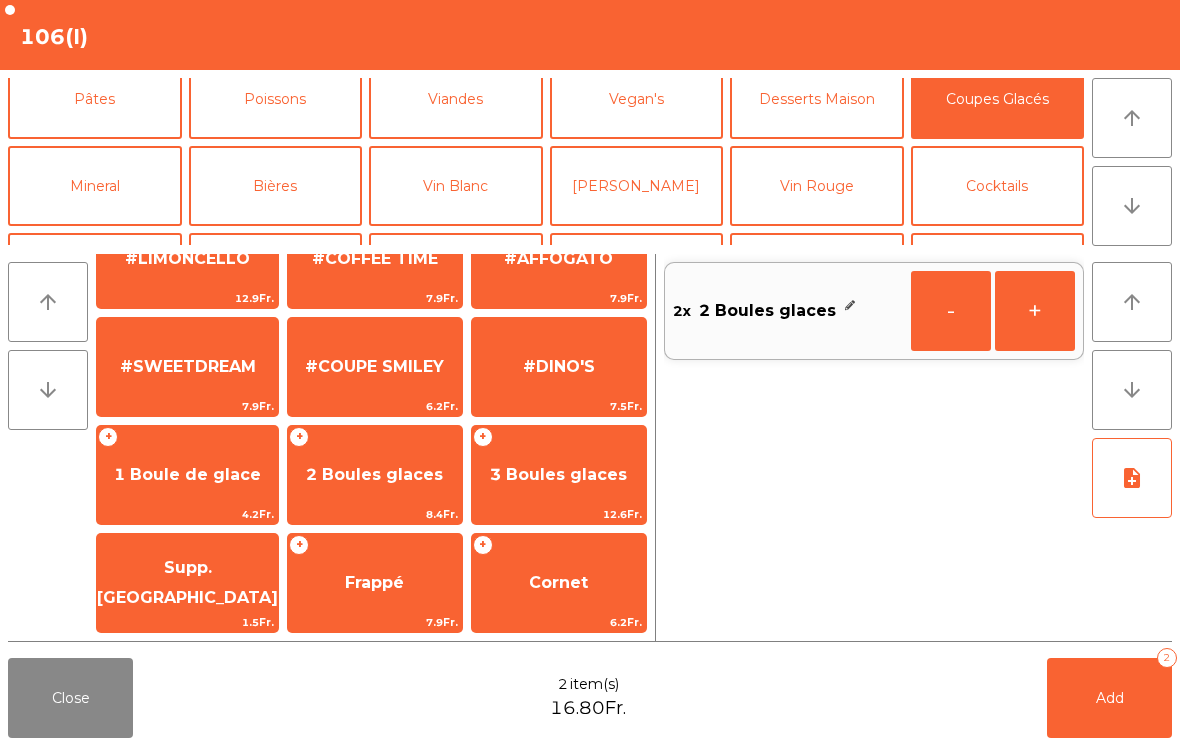 click on "Add" 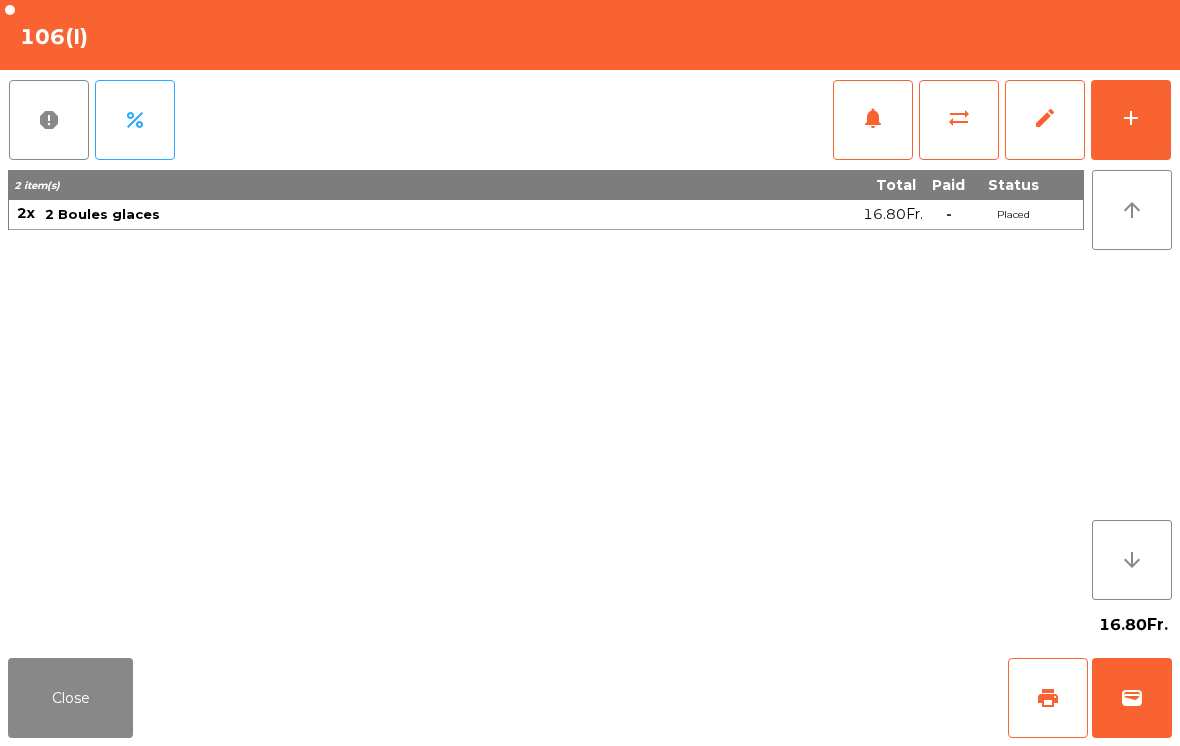 click on "Close" 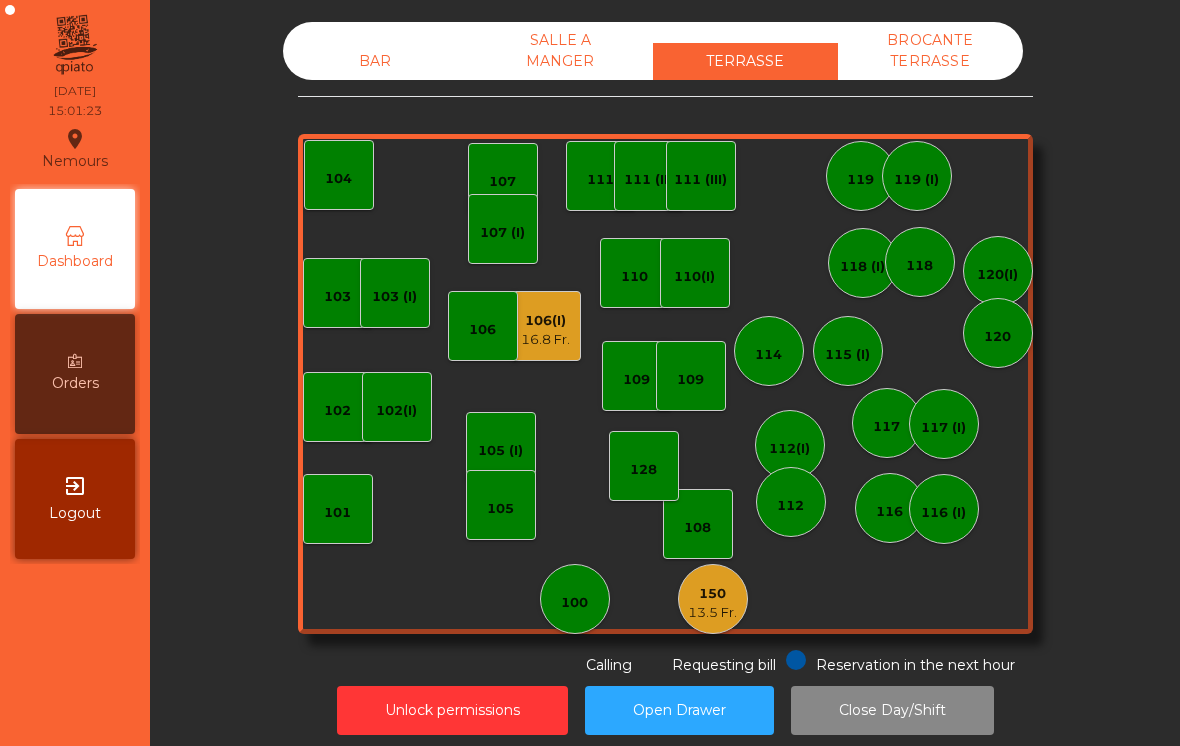click on "100" 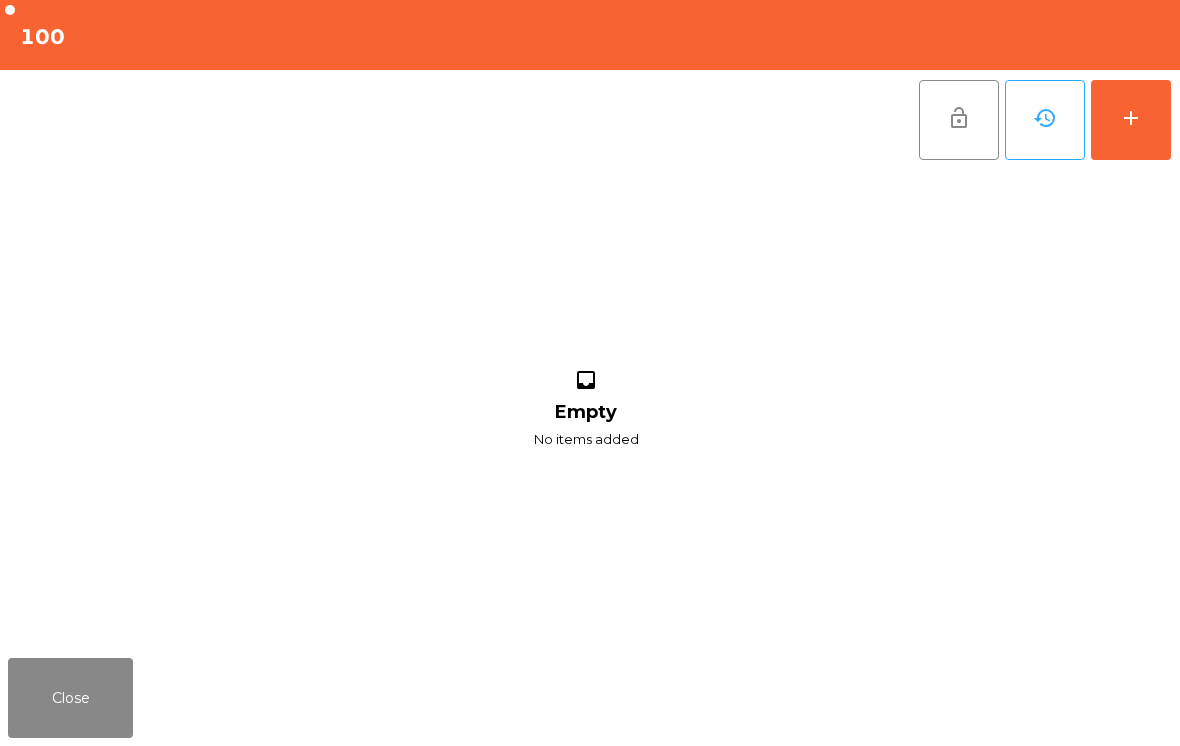 click on "add" 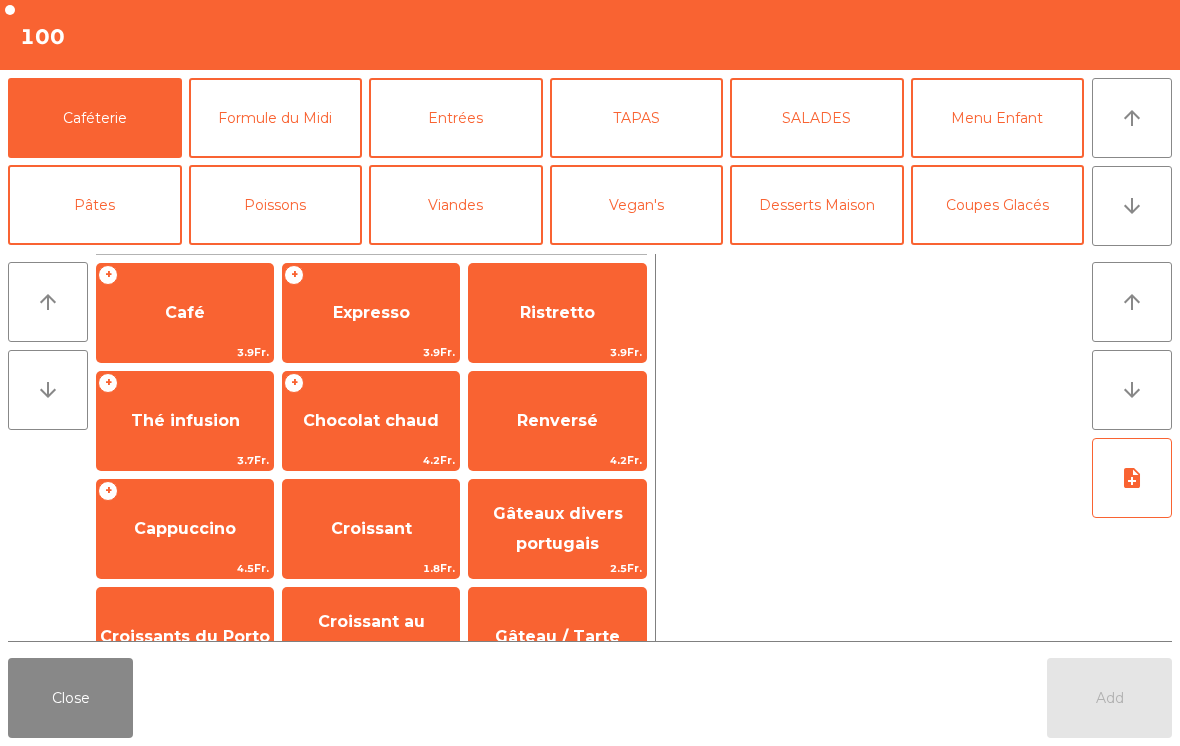 click on "arrow_downward" 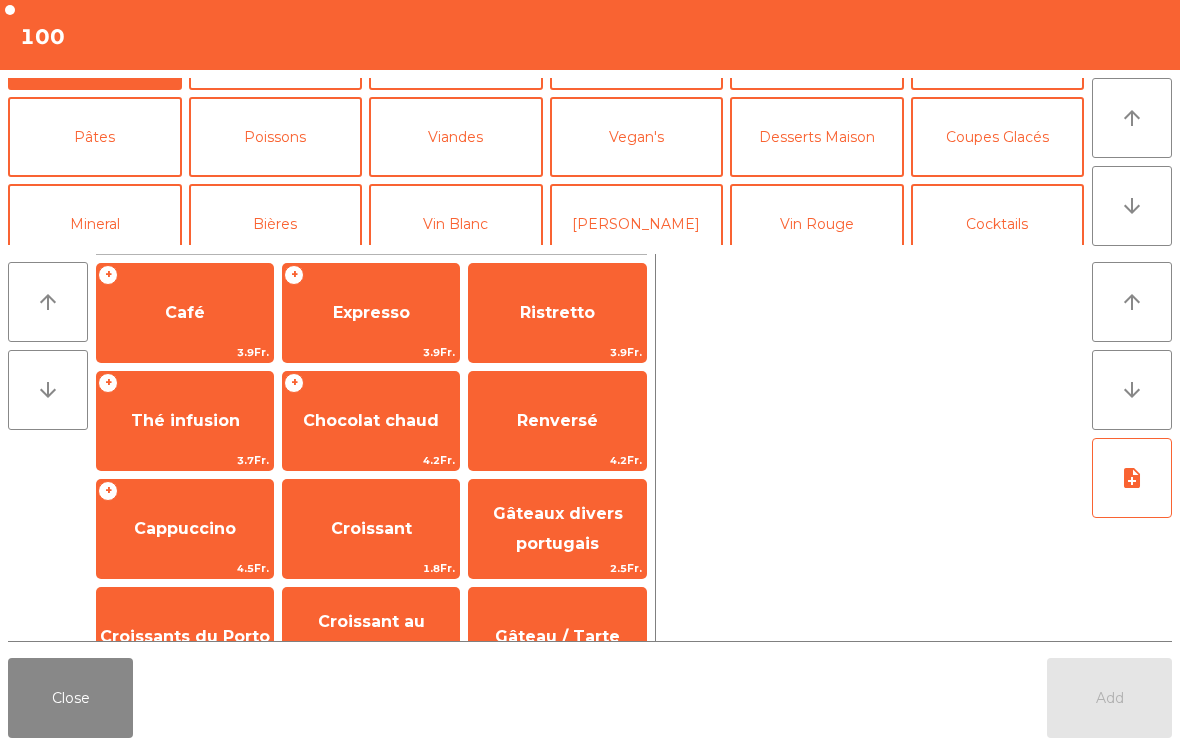 scroll, scrollTop: 174, scrollLeft: 0, axis: vertical 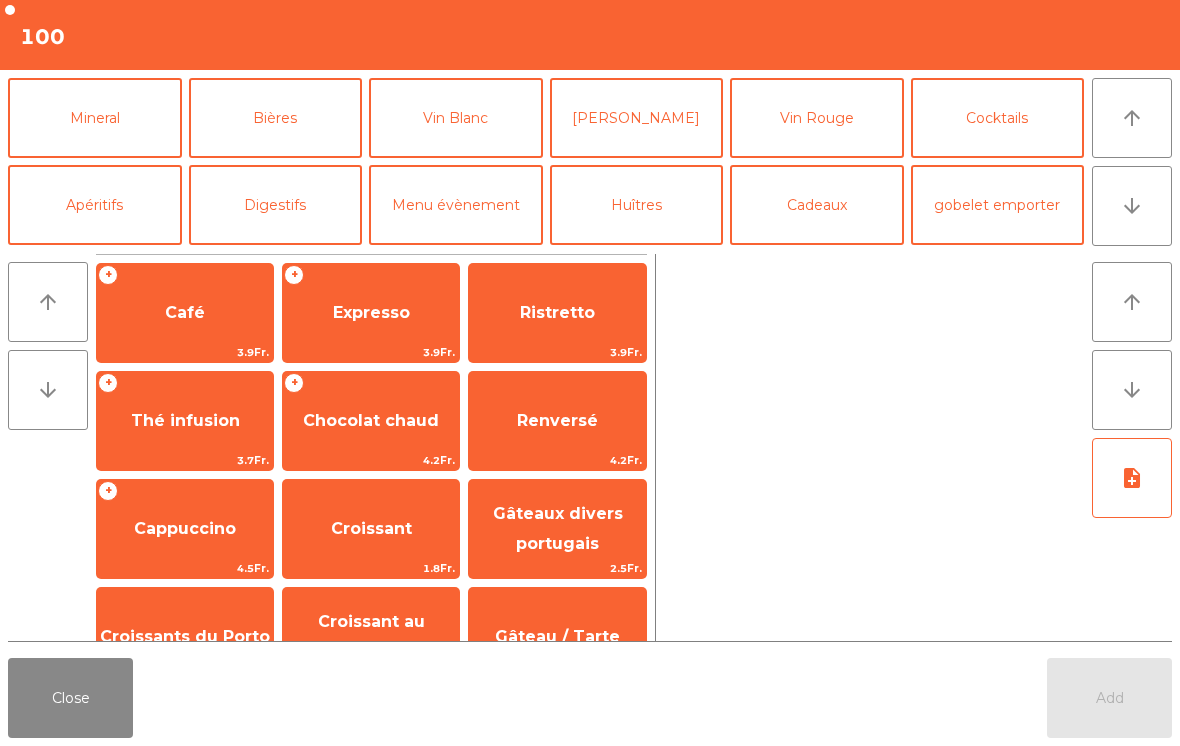 click on "Cocktails" 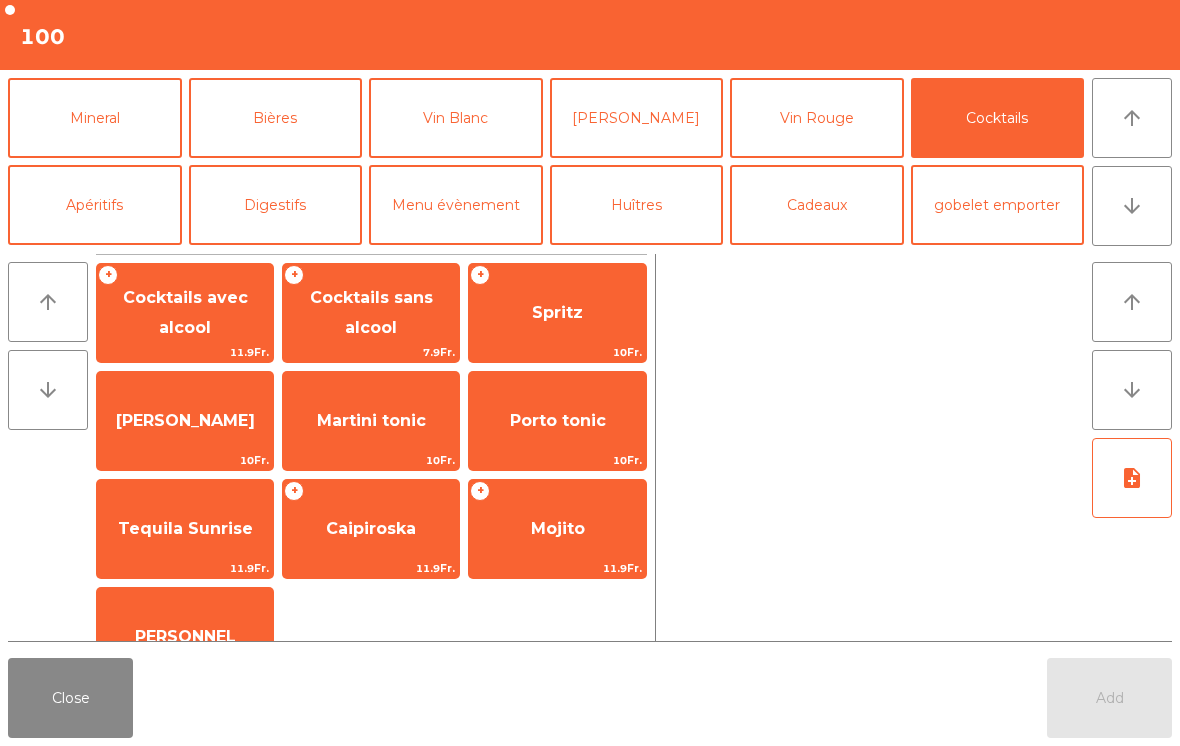 click on "Cocktails sans alcool" 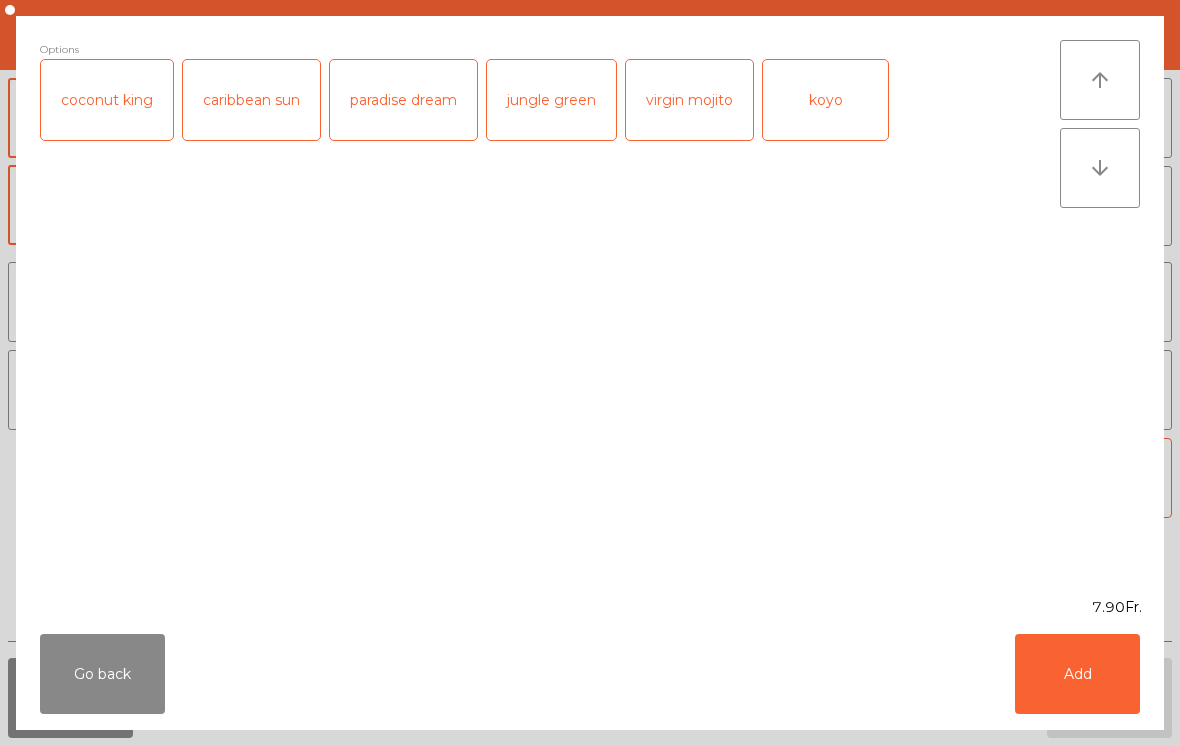 click on "paradise dream" 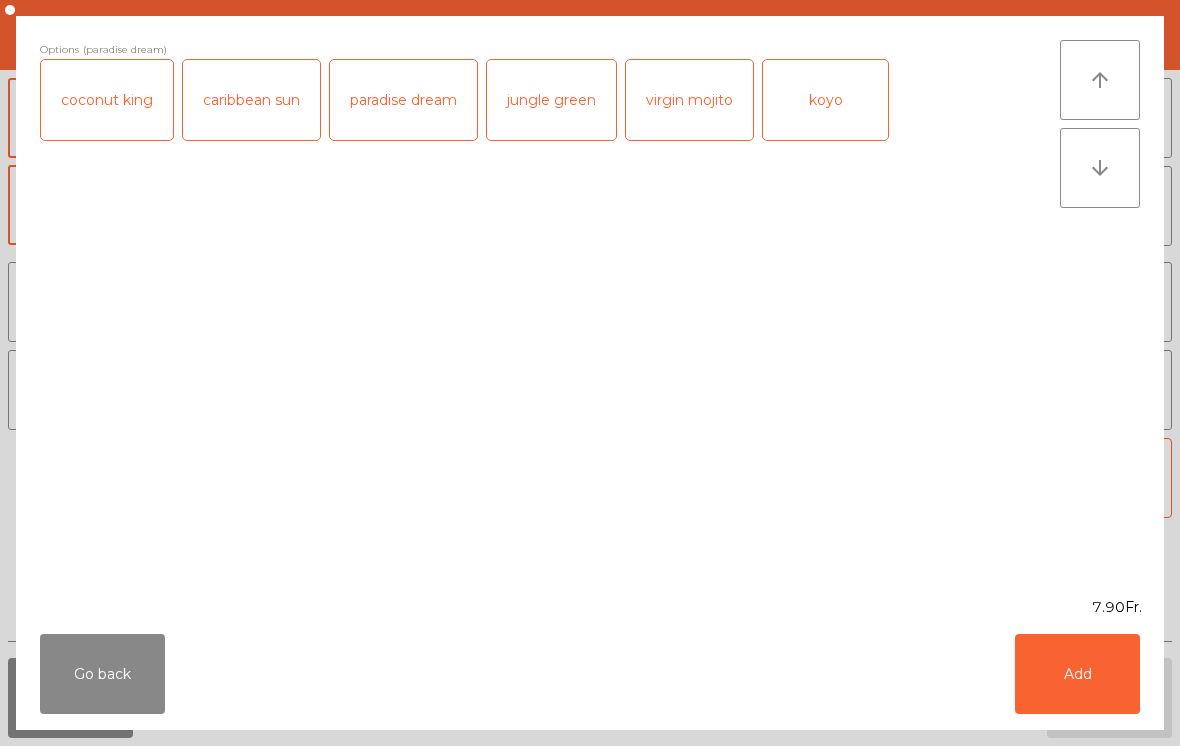 click on "Add" 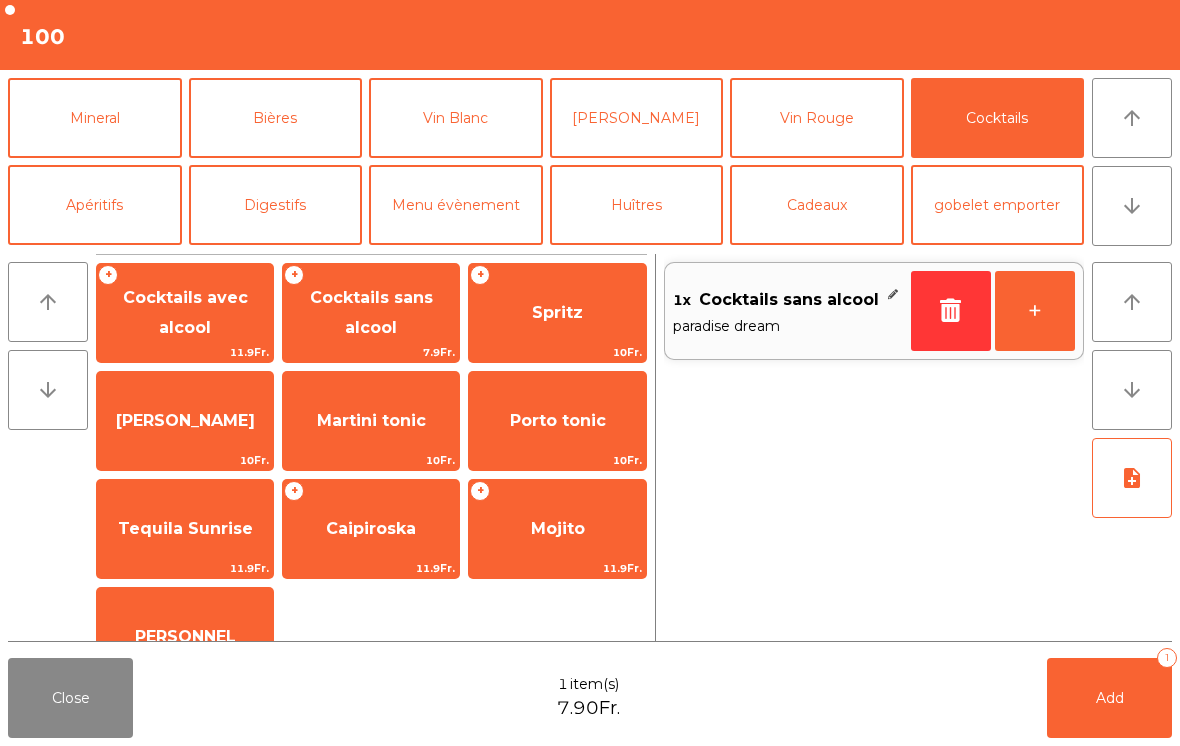 click on "Cocktails sans alcool" 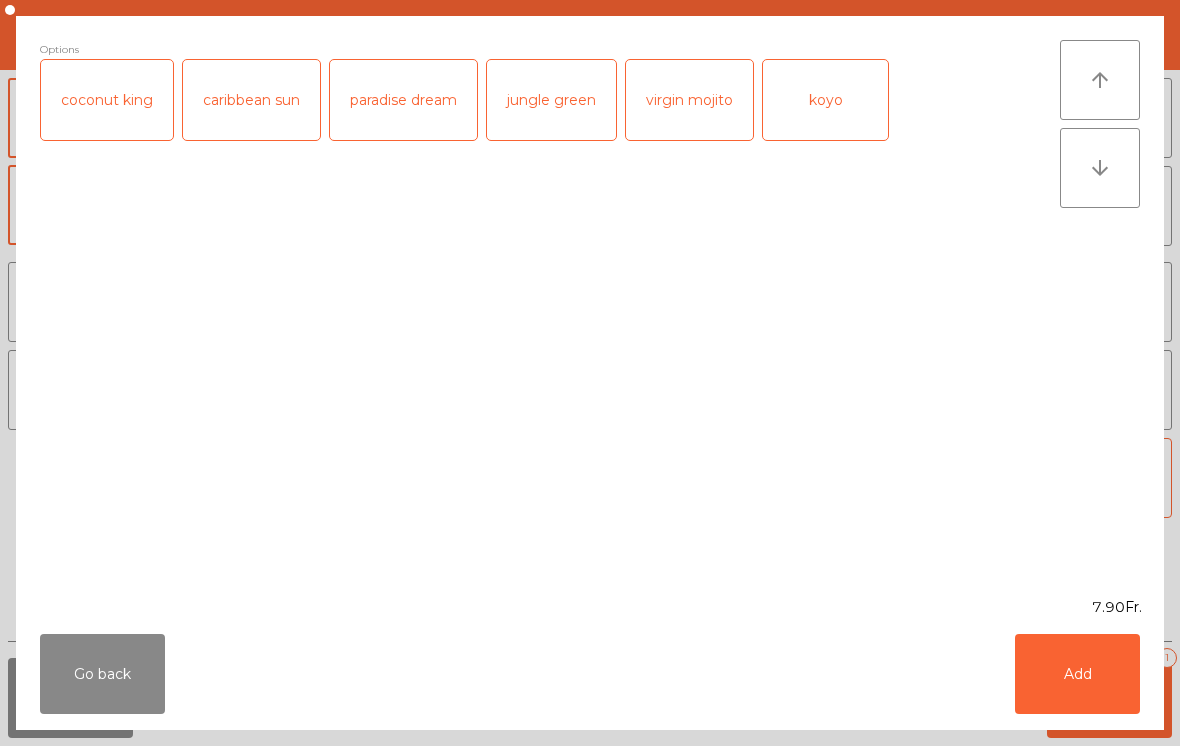 click on "virgin mojito" 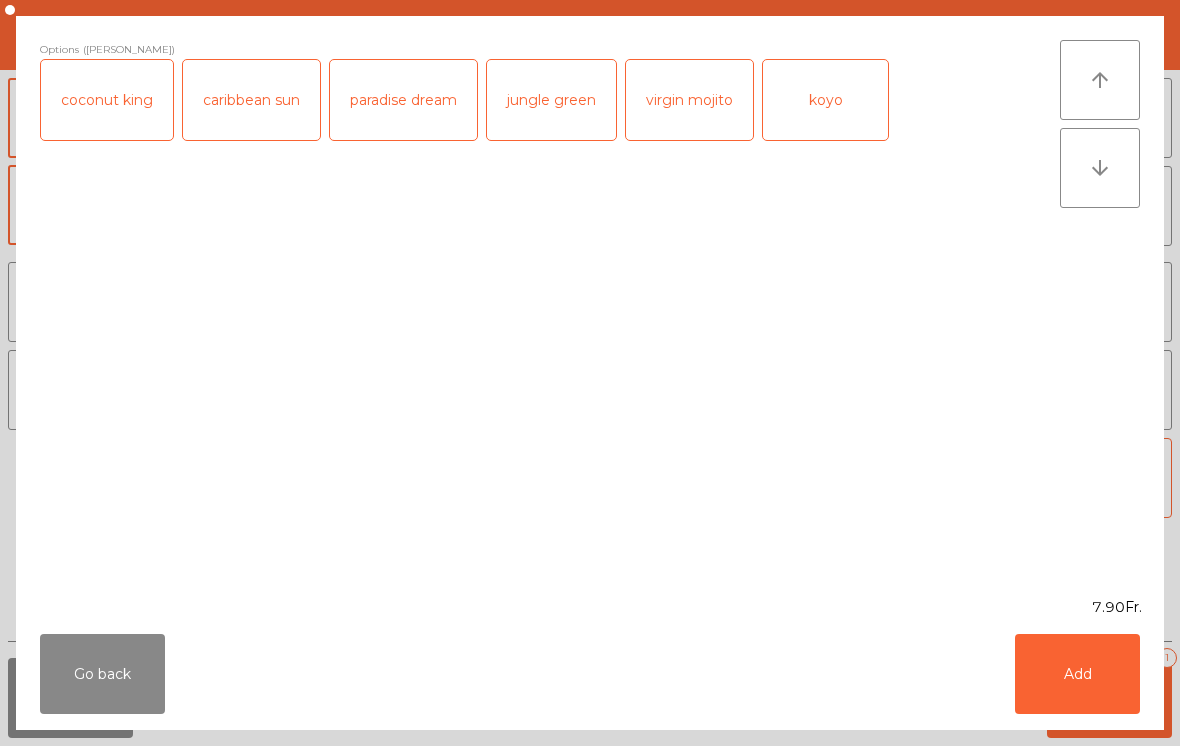 click on "Add" 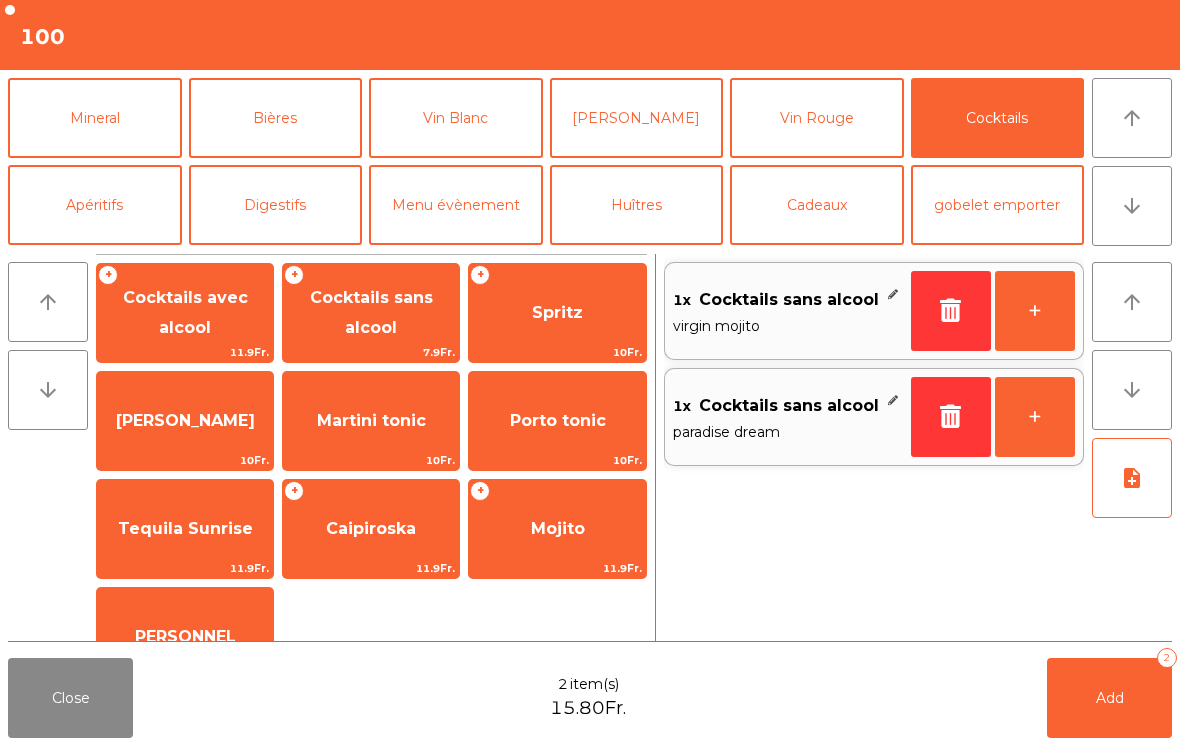 click on "Add   2" 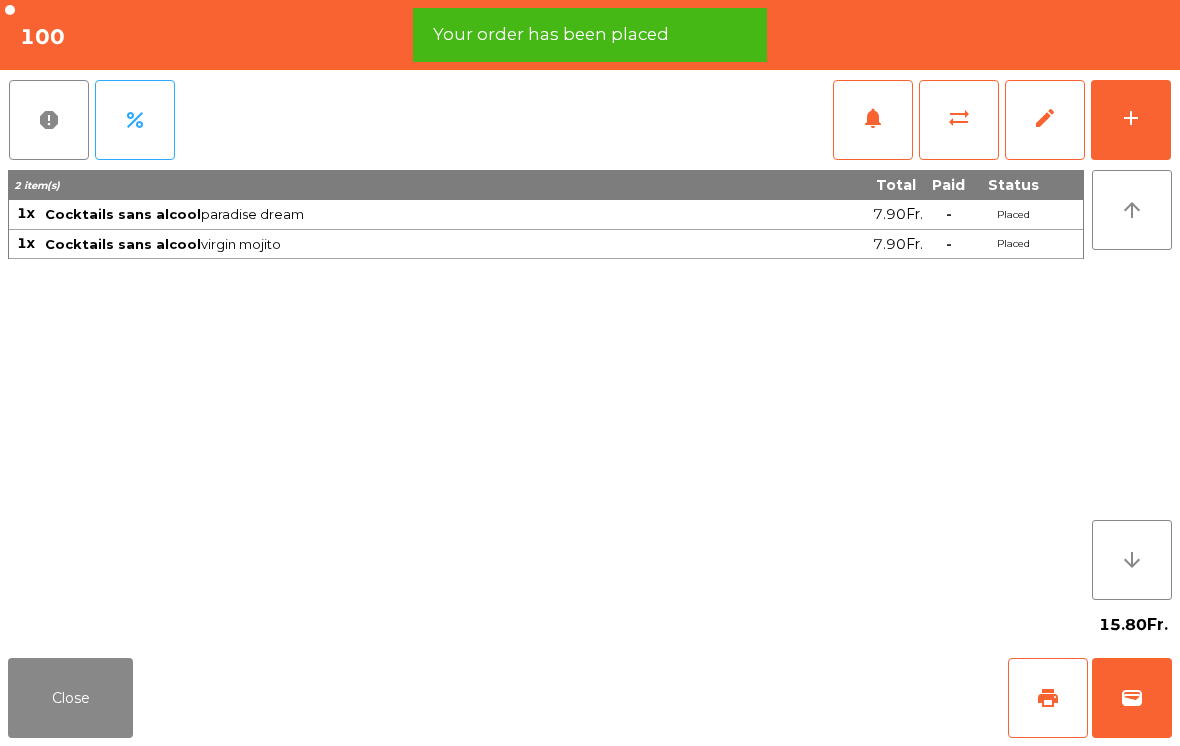 click on "print" 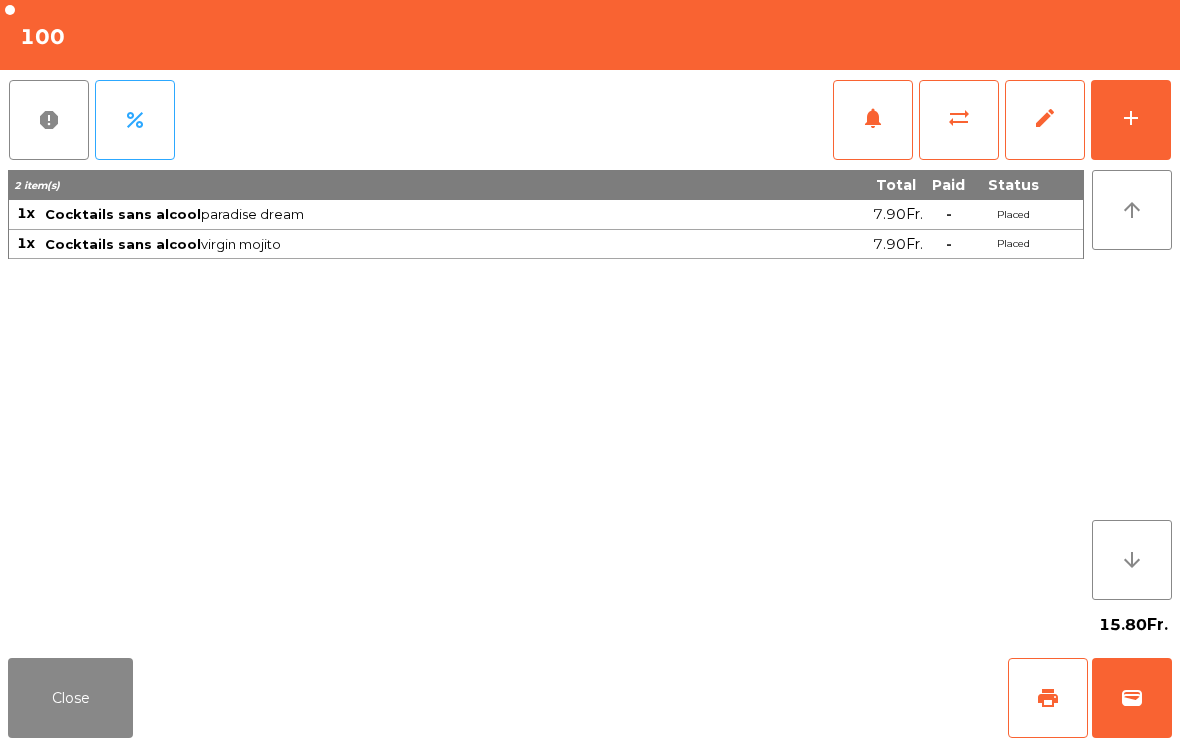 click on "Close" 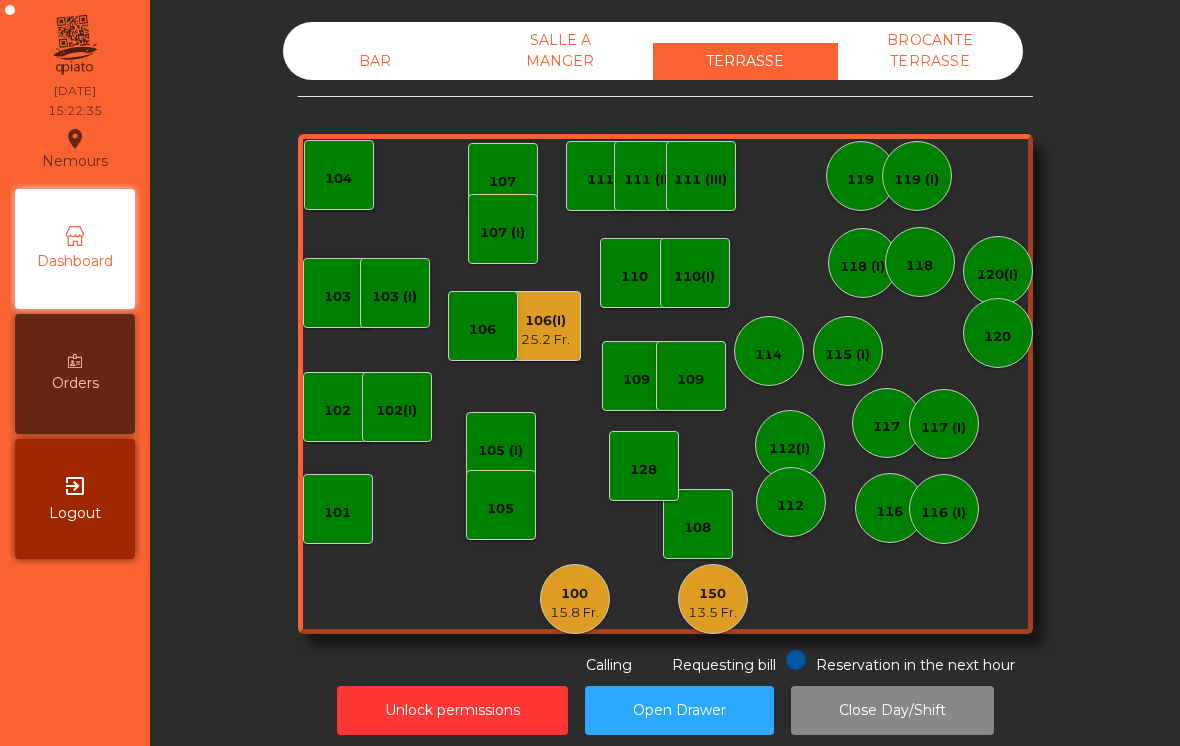 click on "25.2 Fr." 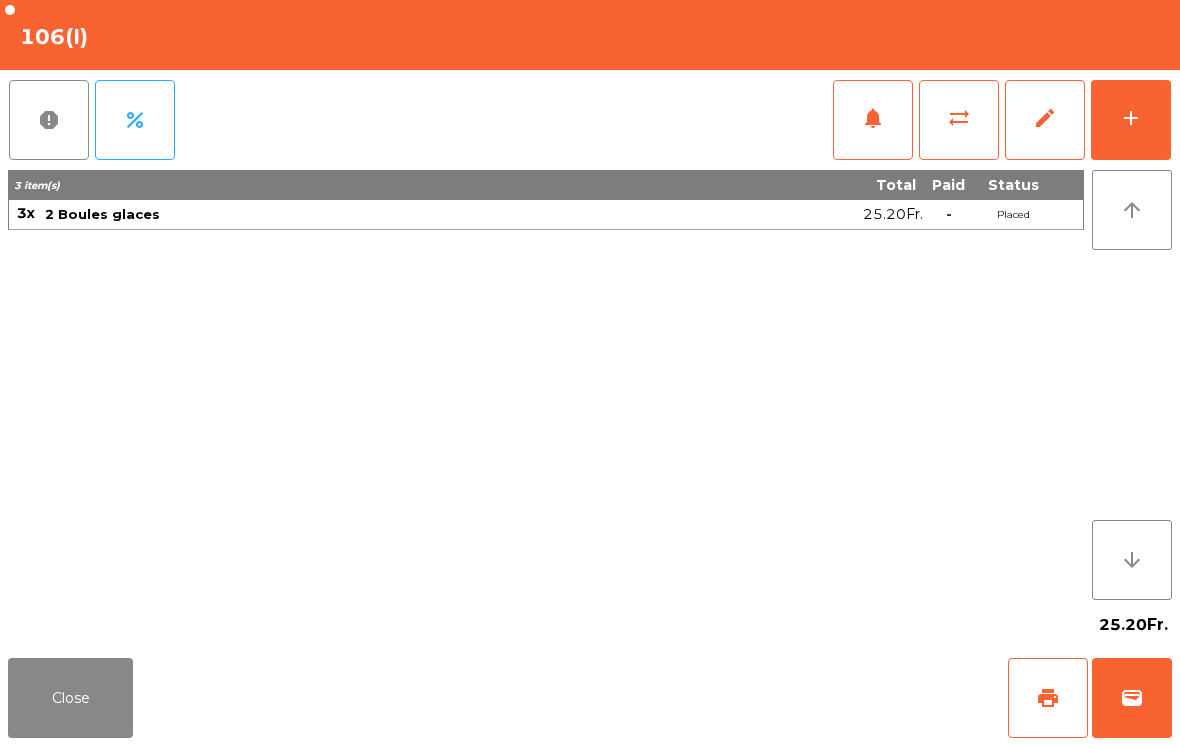 click on "sync_alt" 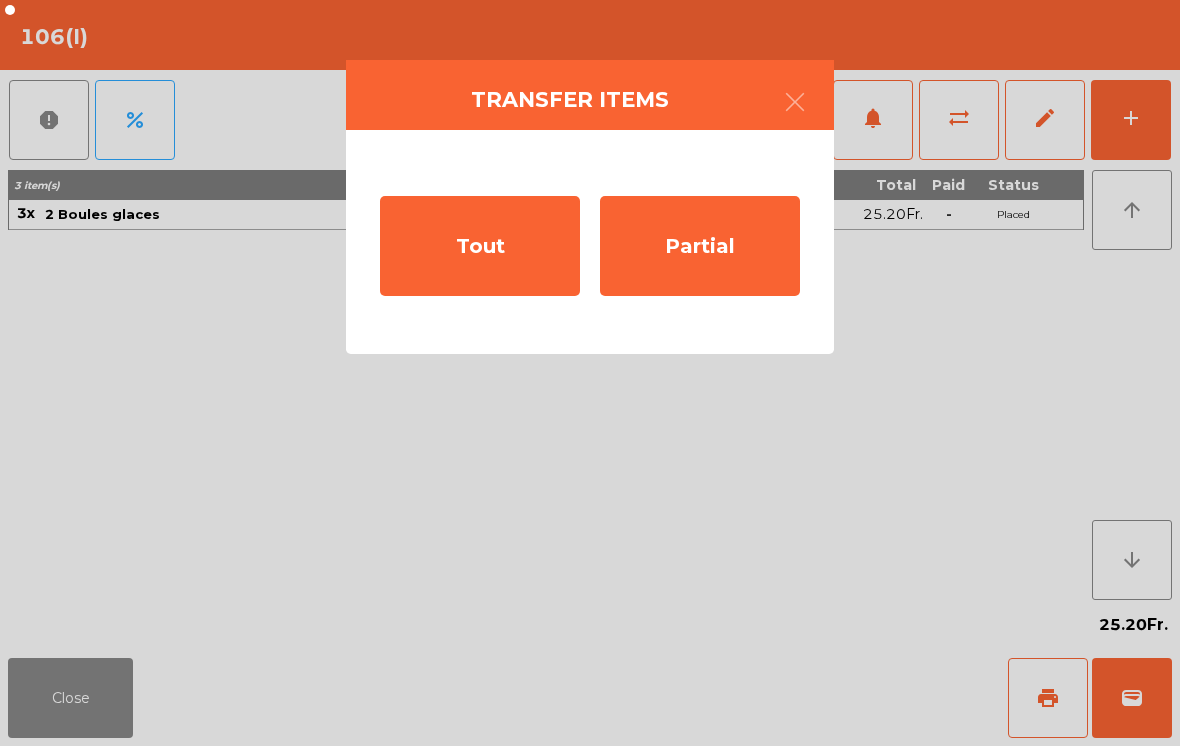 click on "Tout" 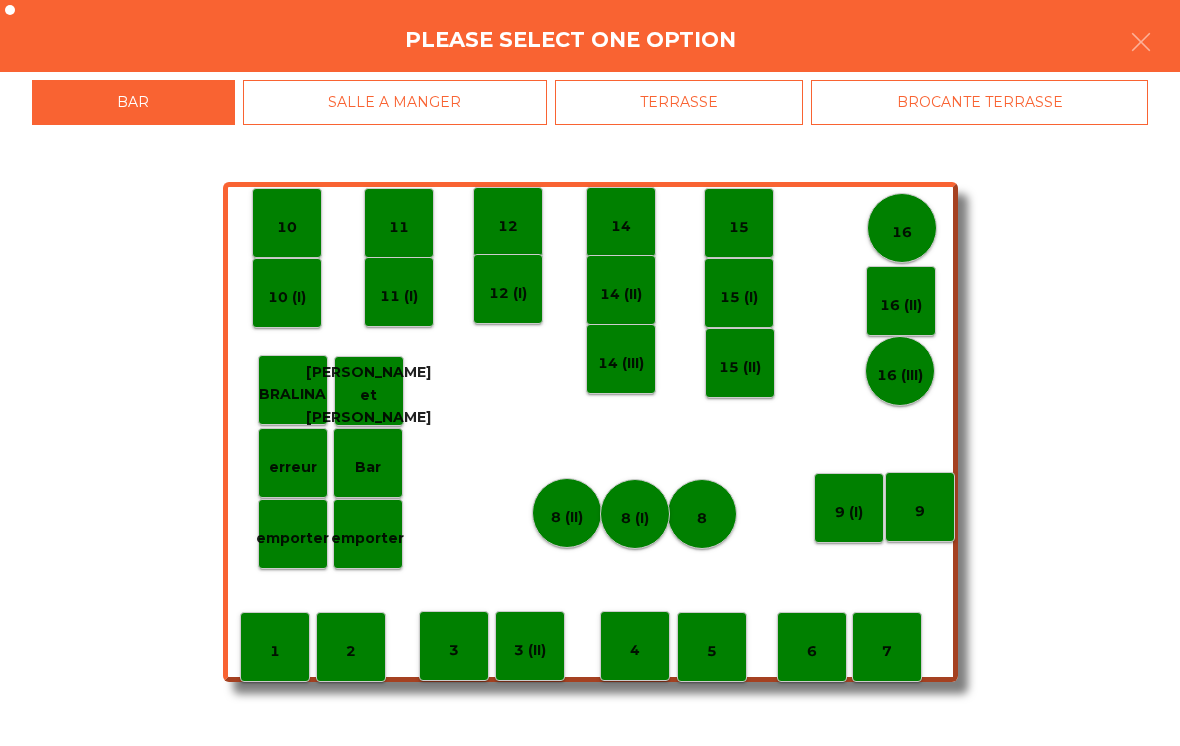 click on "3" 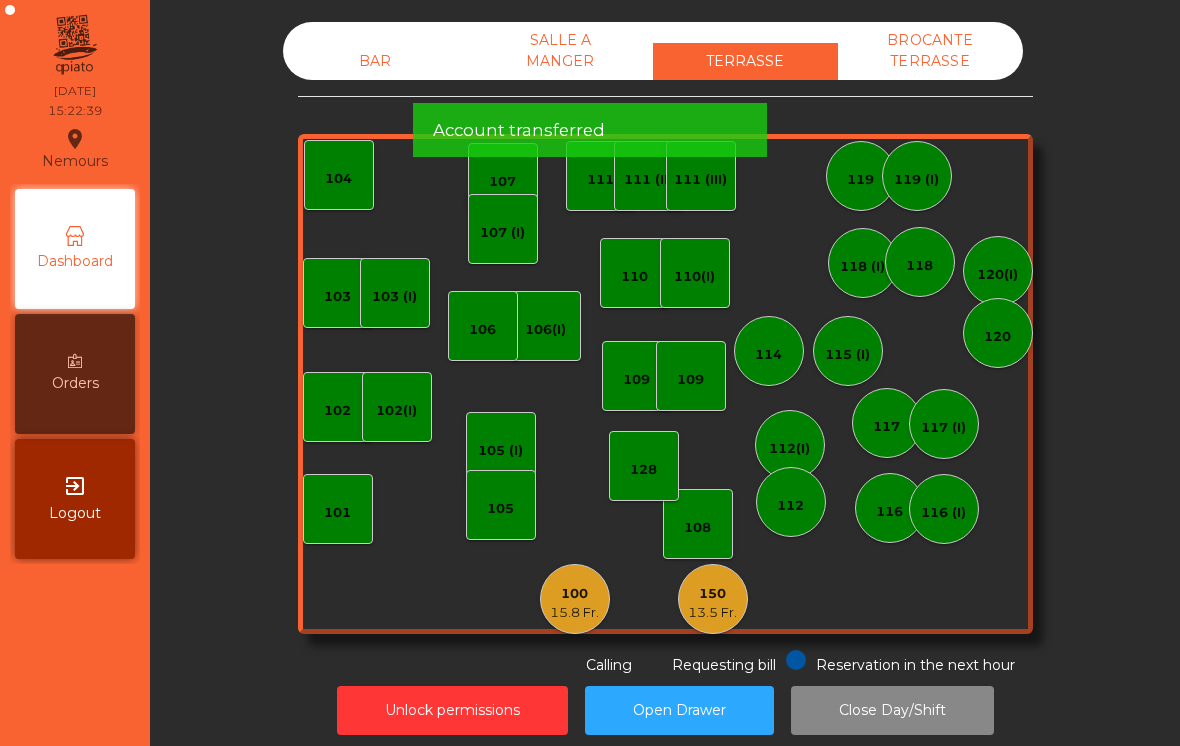 click on "BAR" 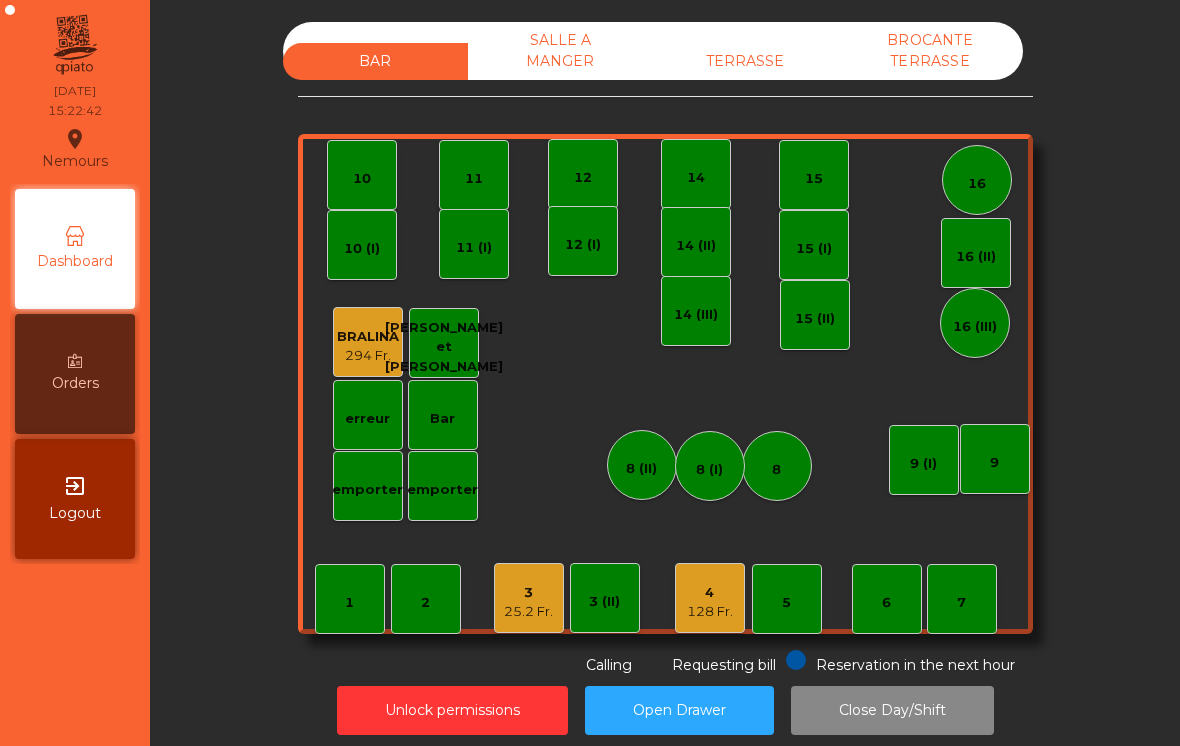 click on "25.2 Fr." 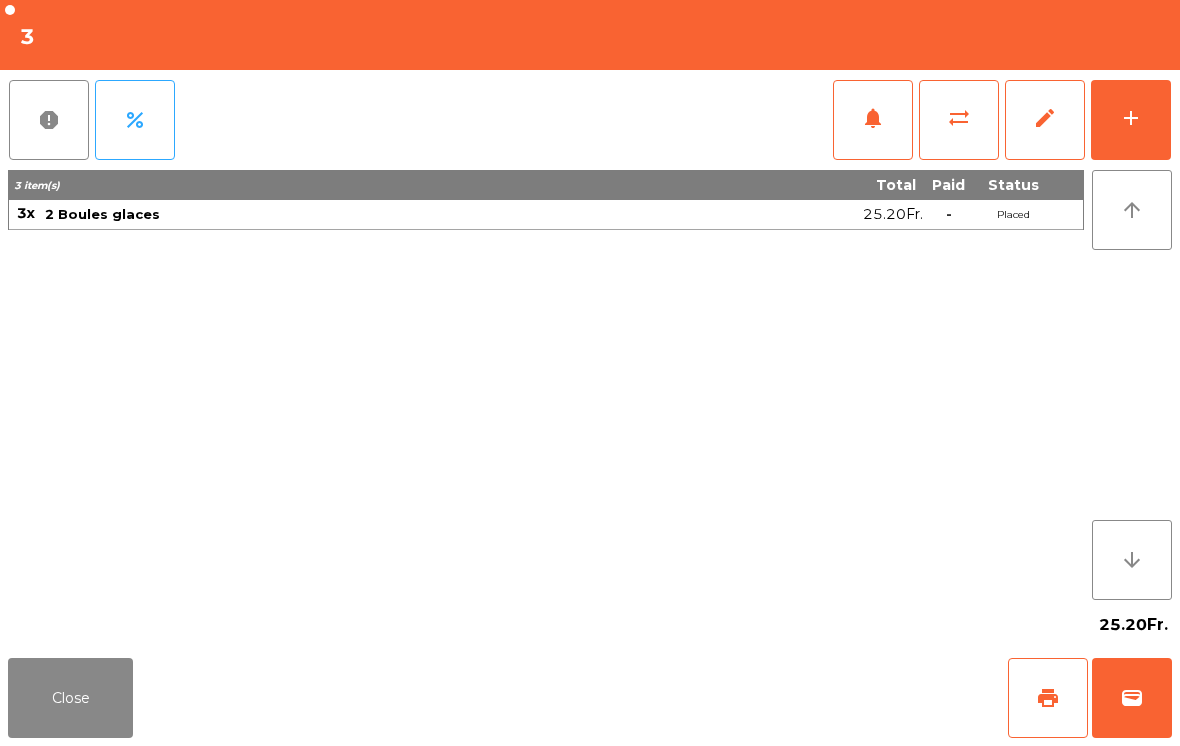 click on "add" 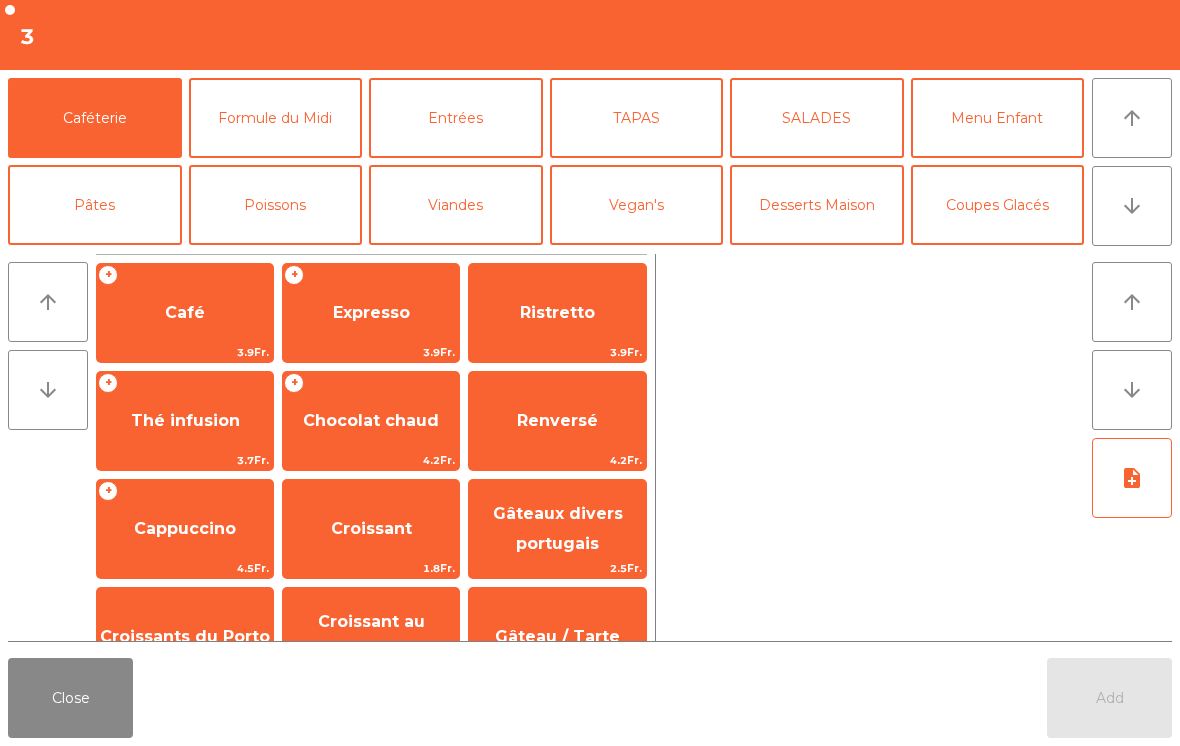 click on "Renversé" 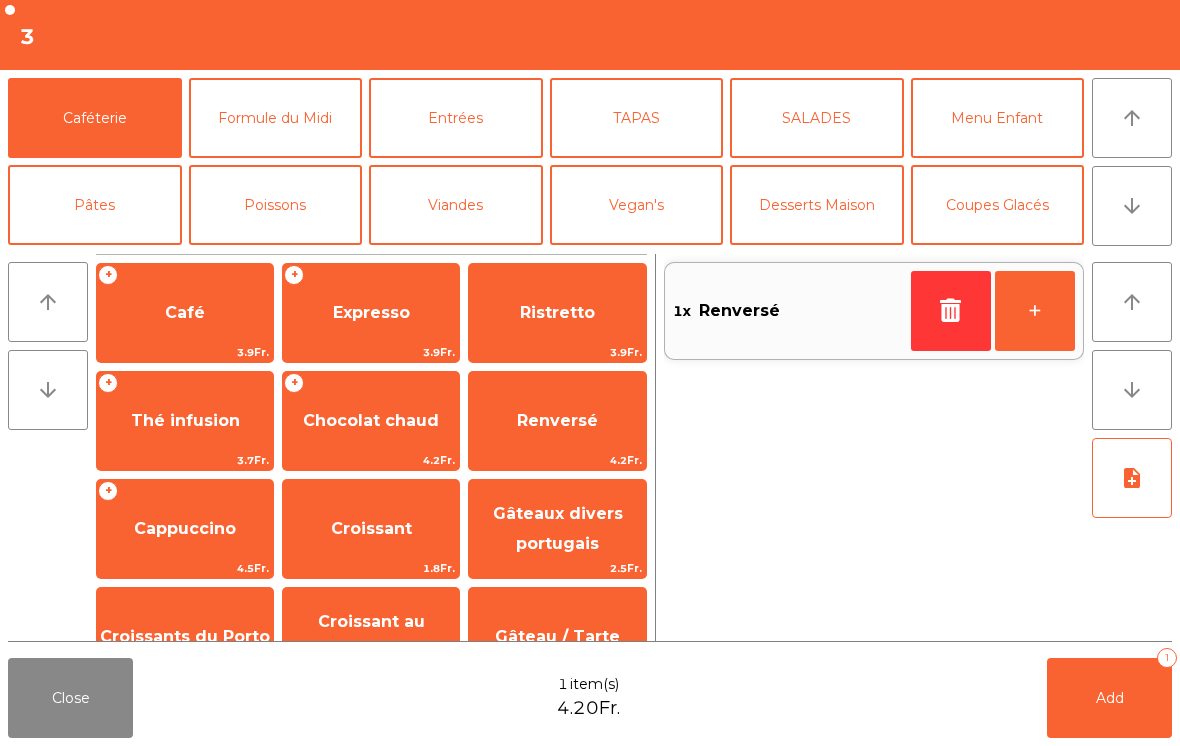 click on "Expresso" 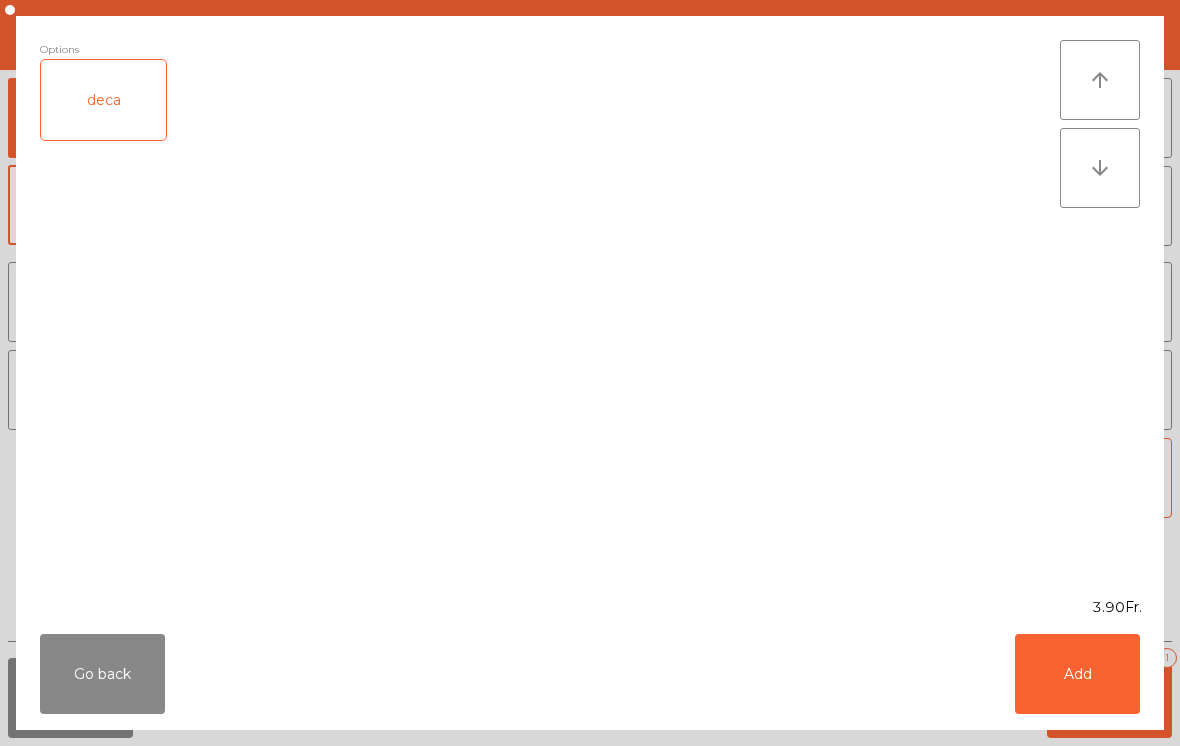 click on "Add" 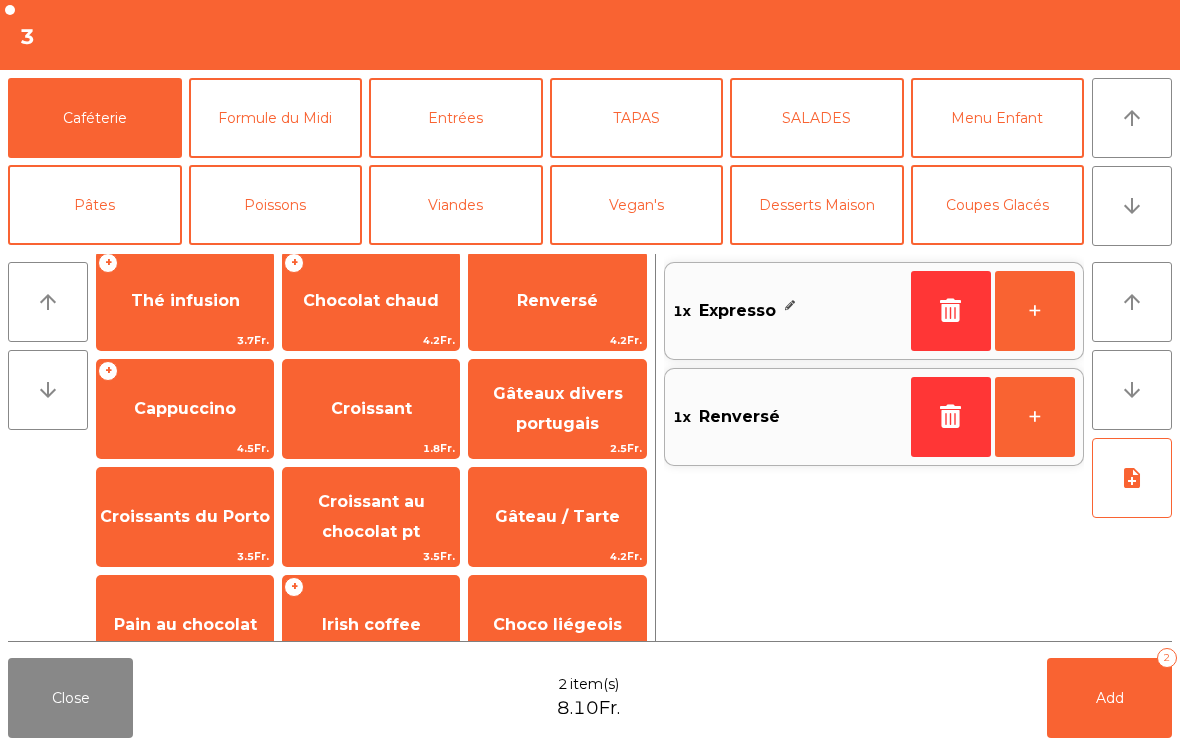 scroll, scrollTop: 149, scrollLeft: 0, axis: vertical 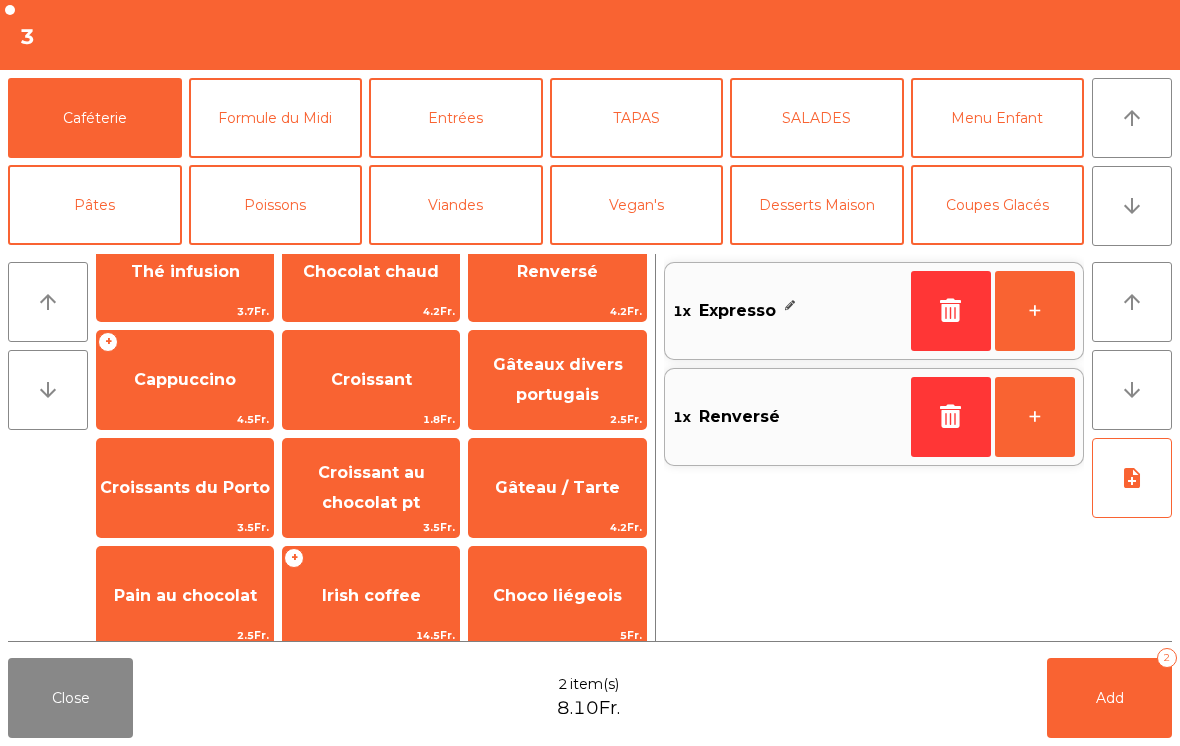 click on "Croissants du Porto" 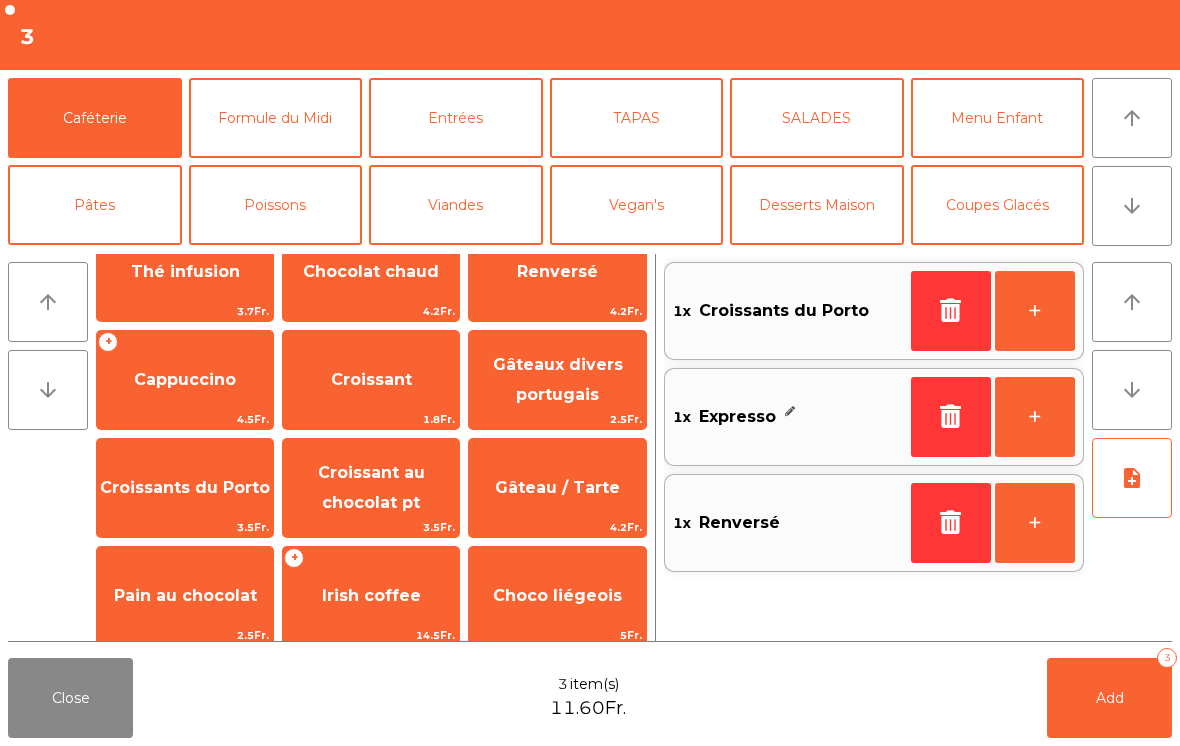 click on "Add   3" 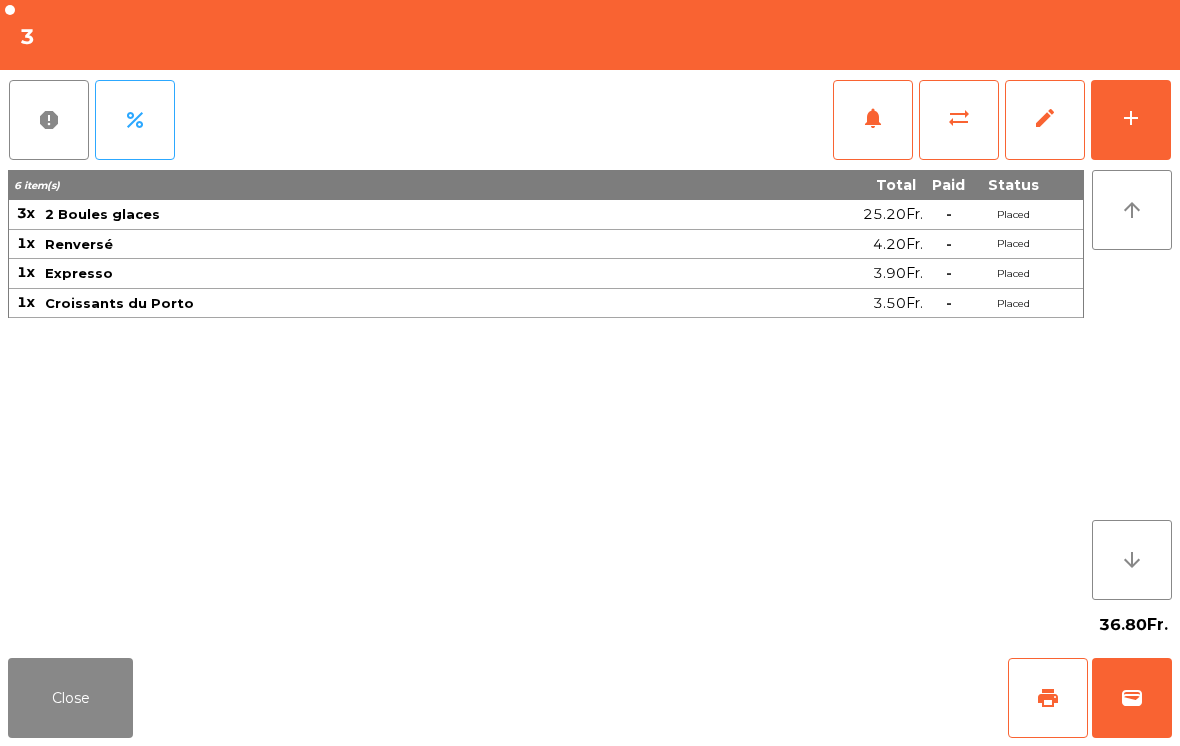 click on "Close" 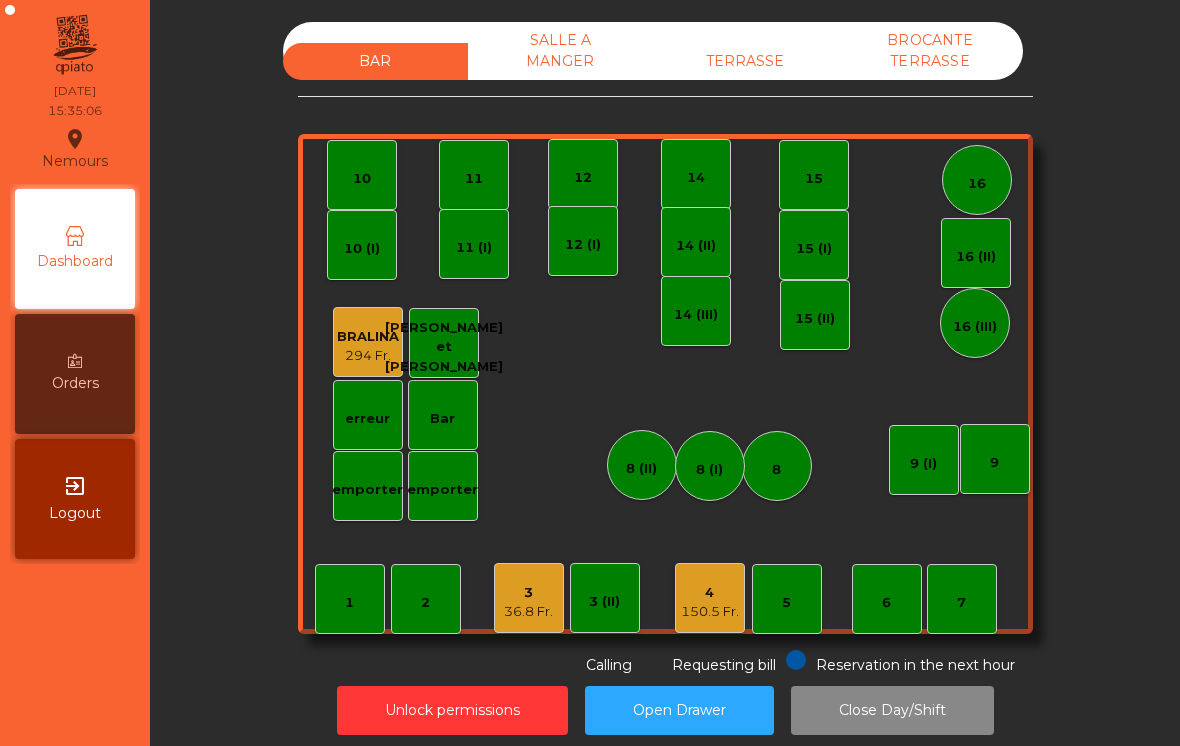 click on "TERRASSE" 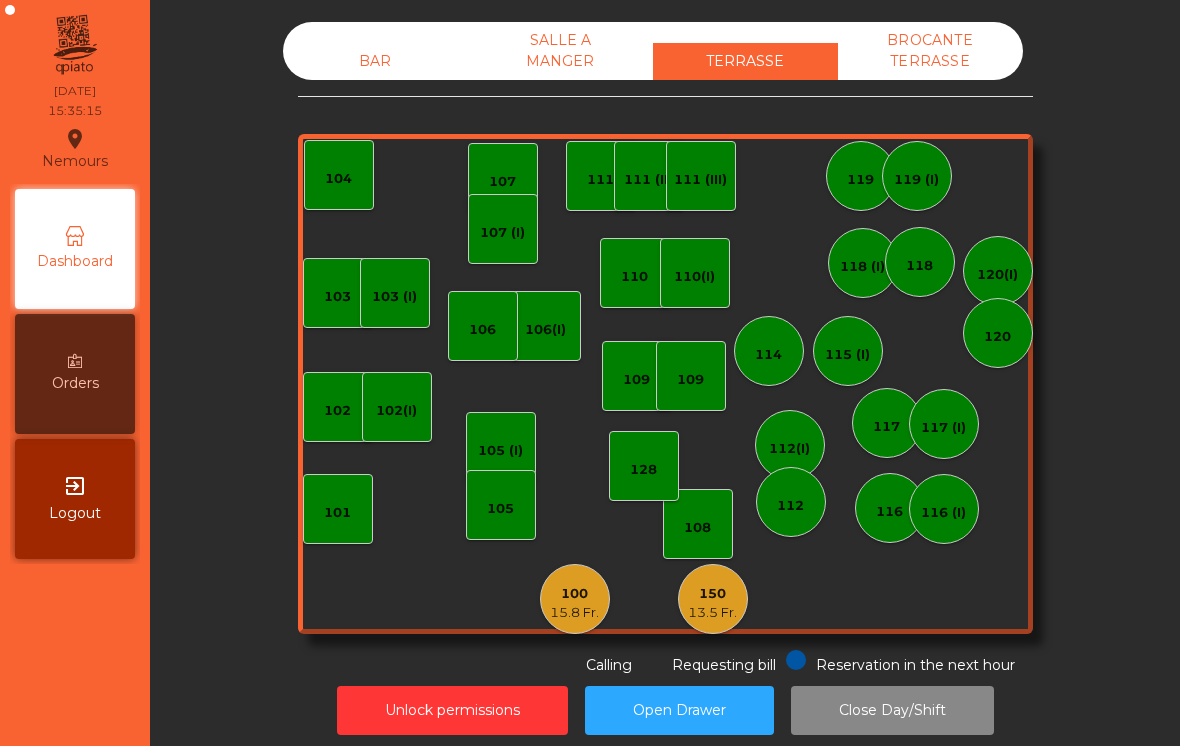 click on "15.8 Fr." 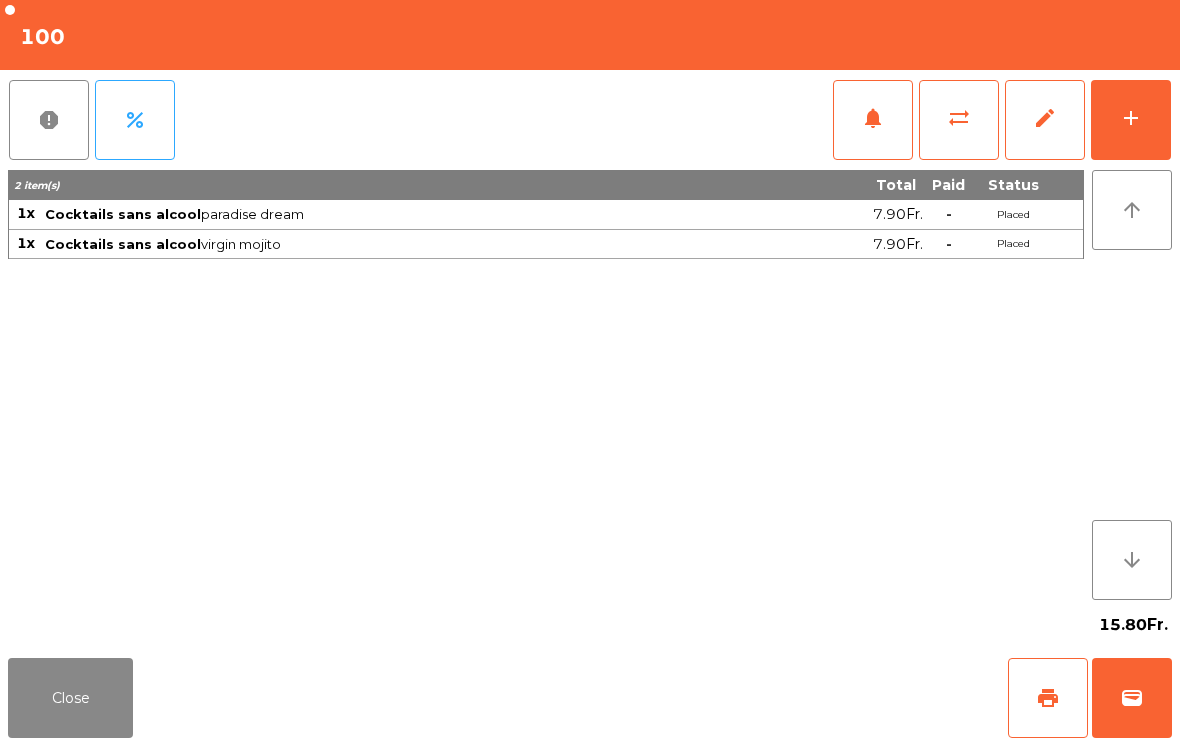 click on "wallet" 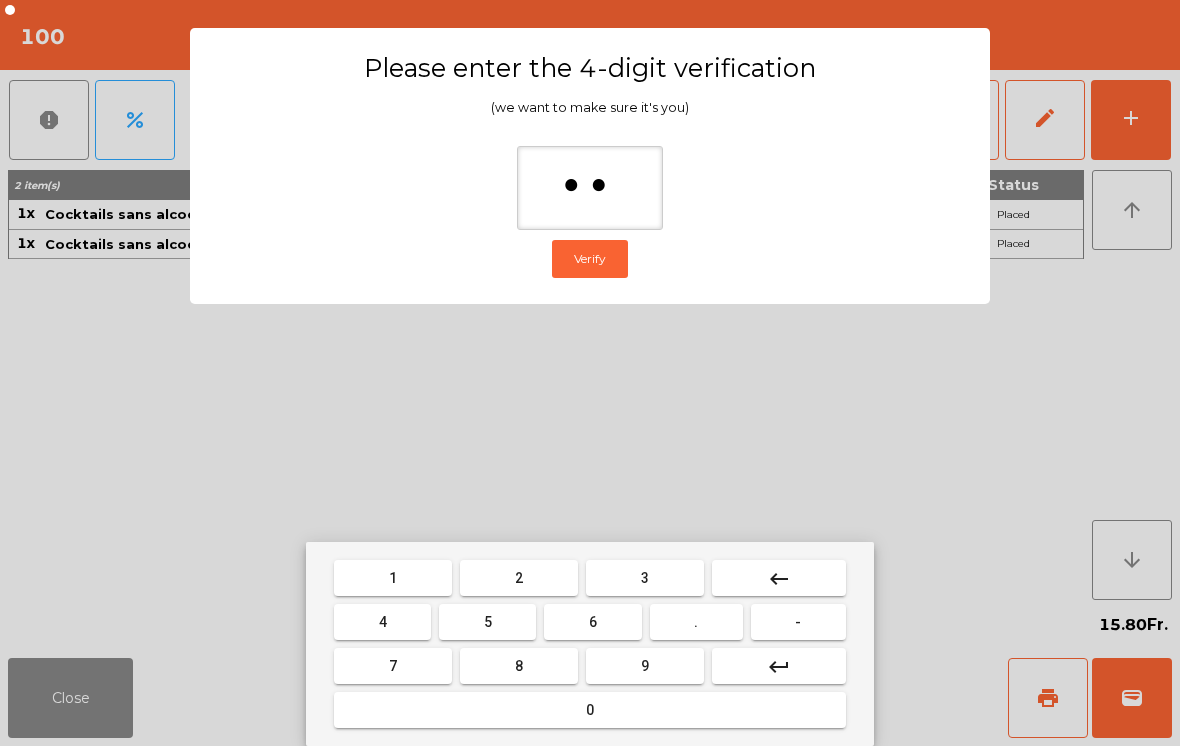 type on "***" 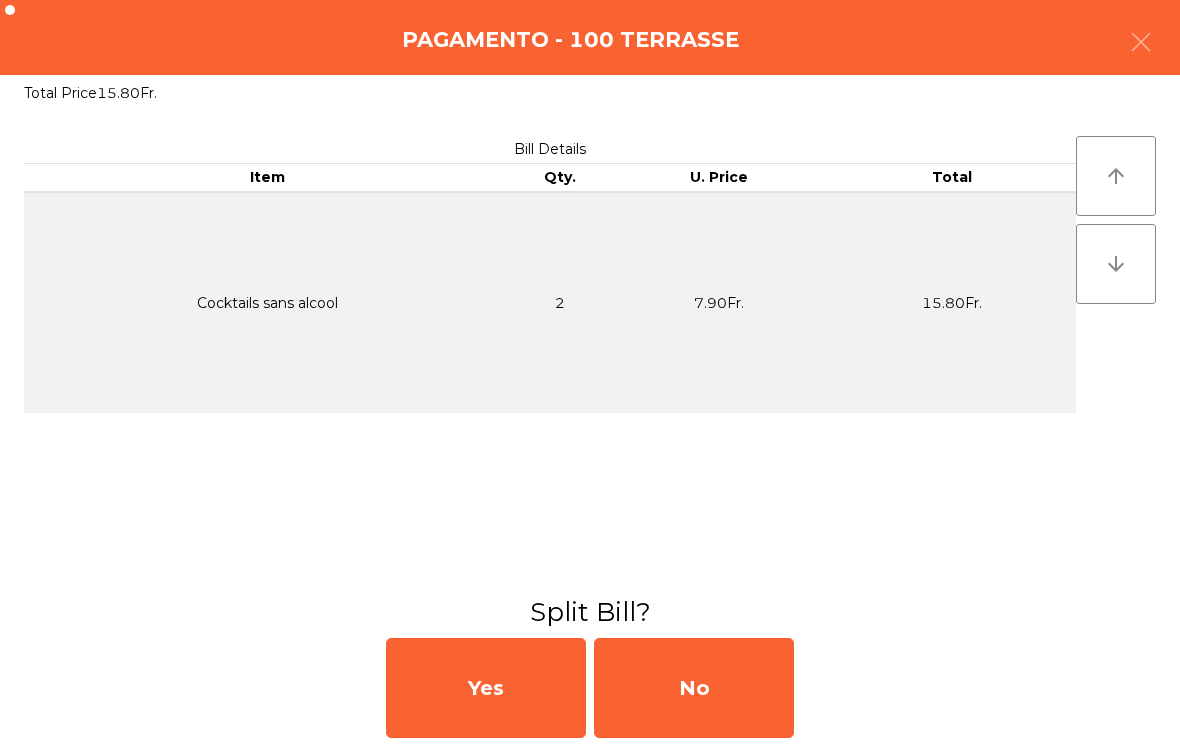 click on "No" 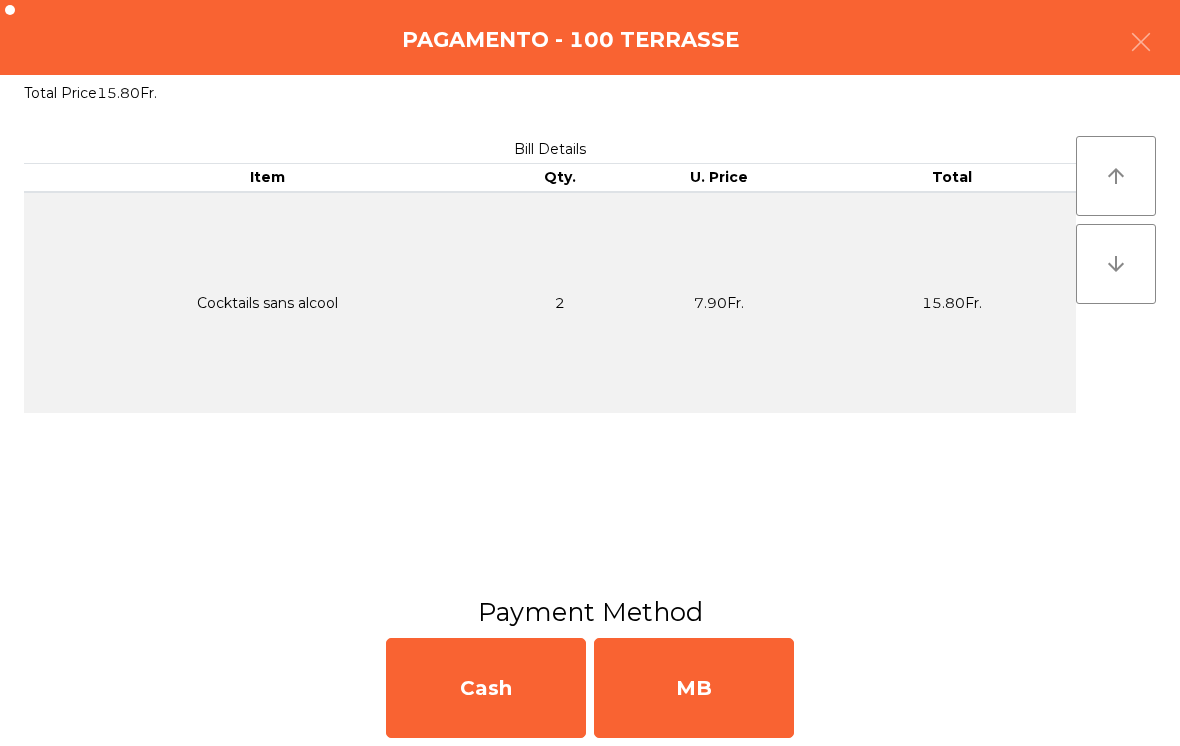 click on "MB" 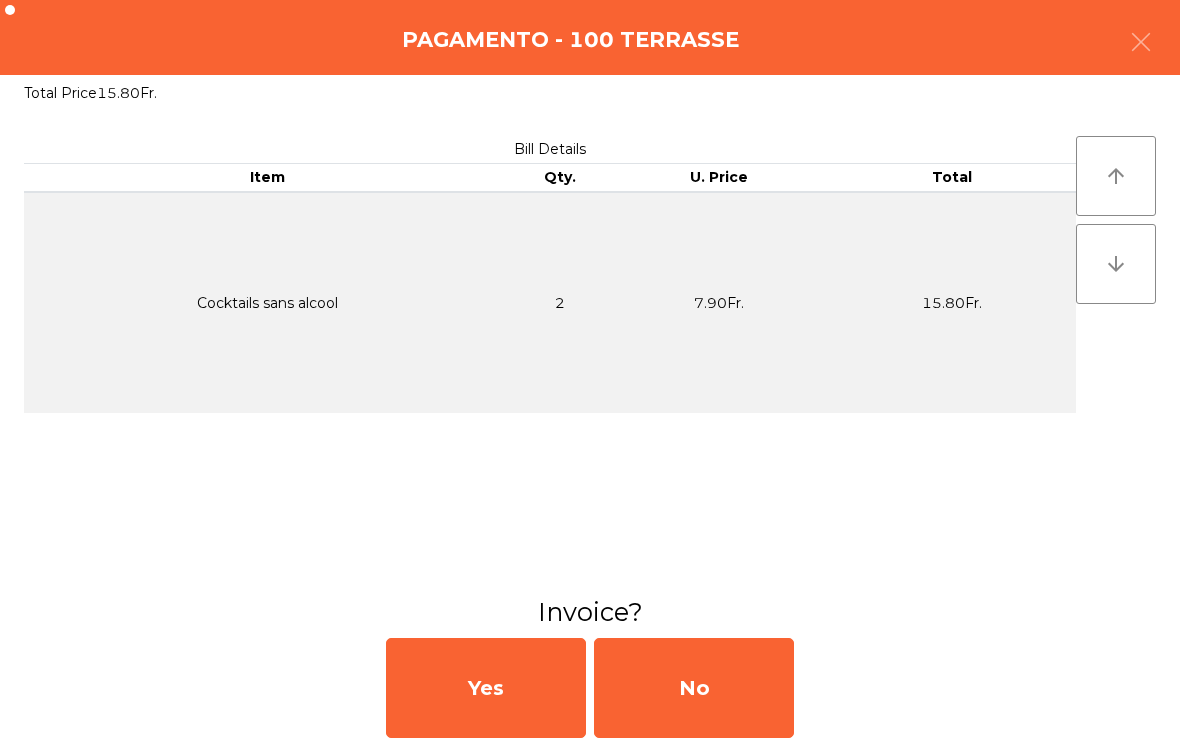 click on "Yes   No" 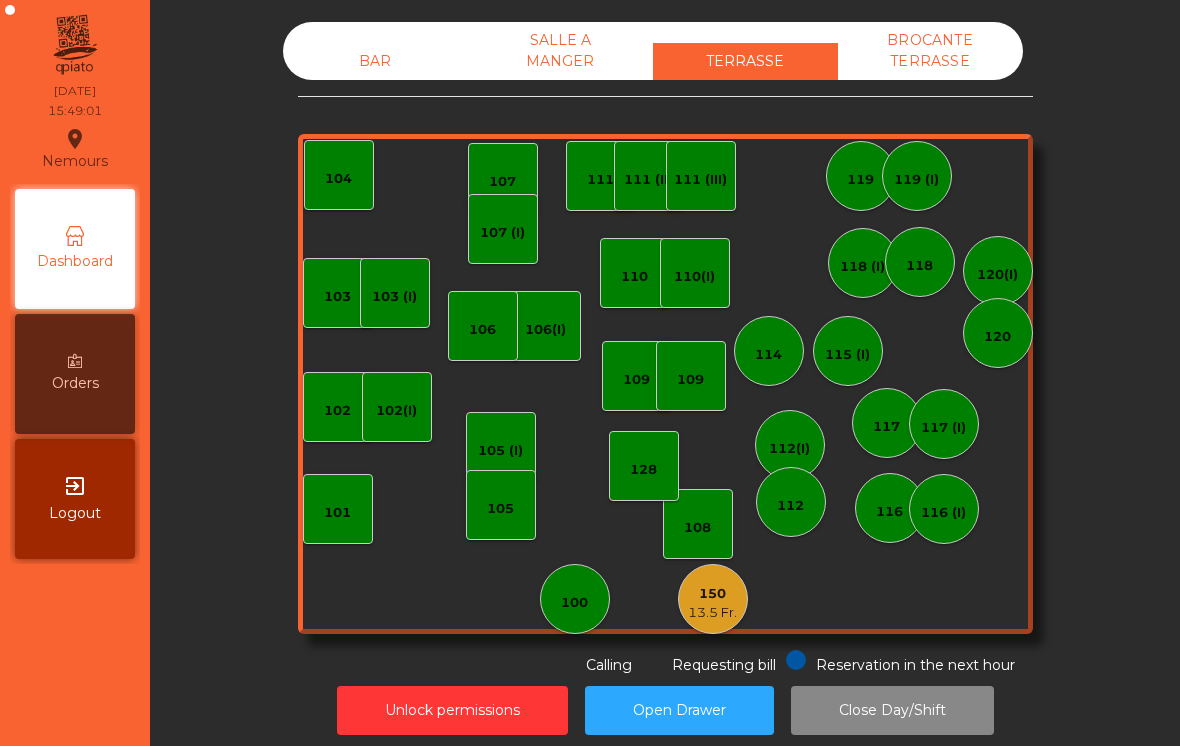 click on "13.5 Fr." 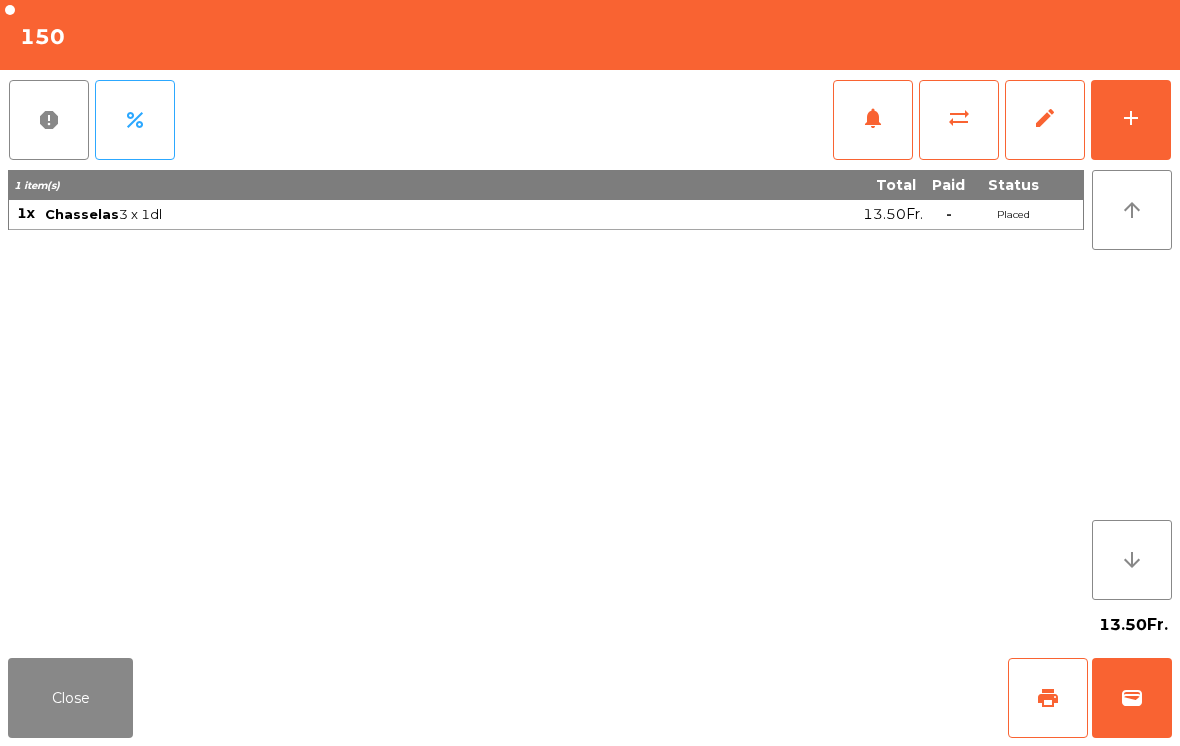 click on "wallet" 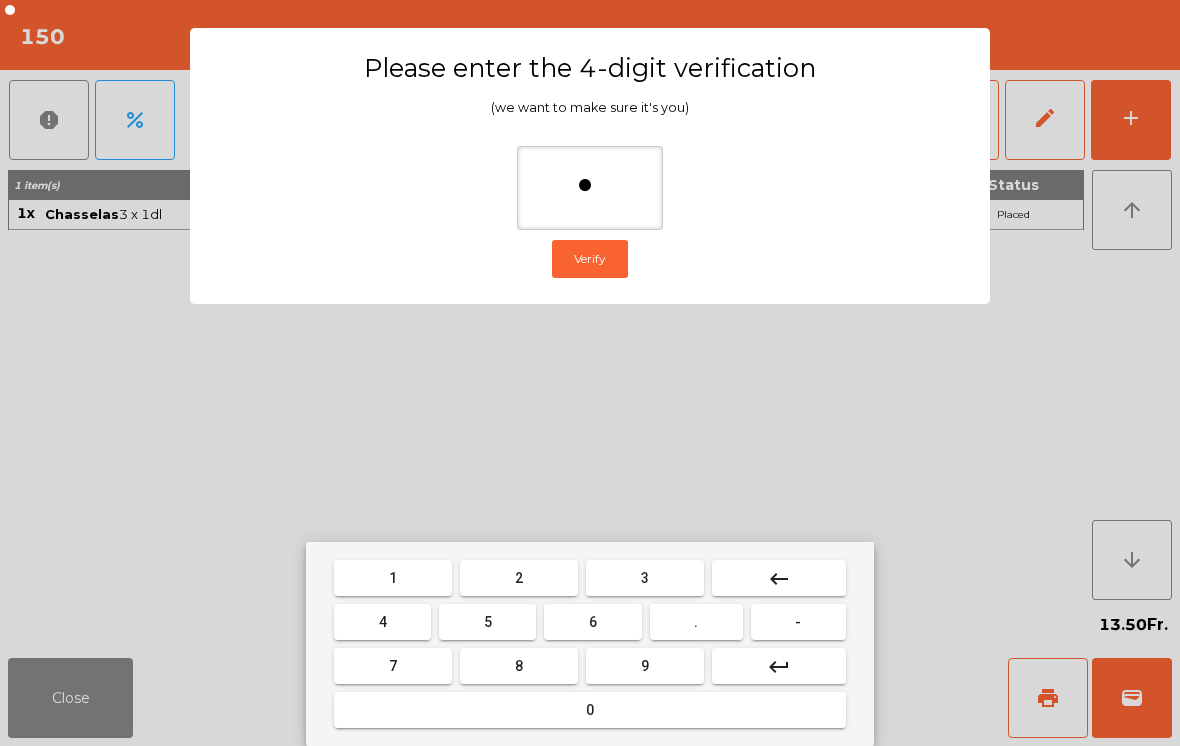 type on "**" 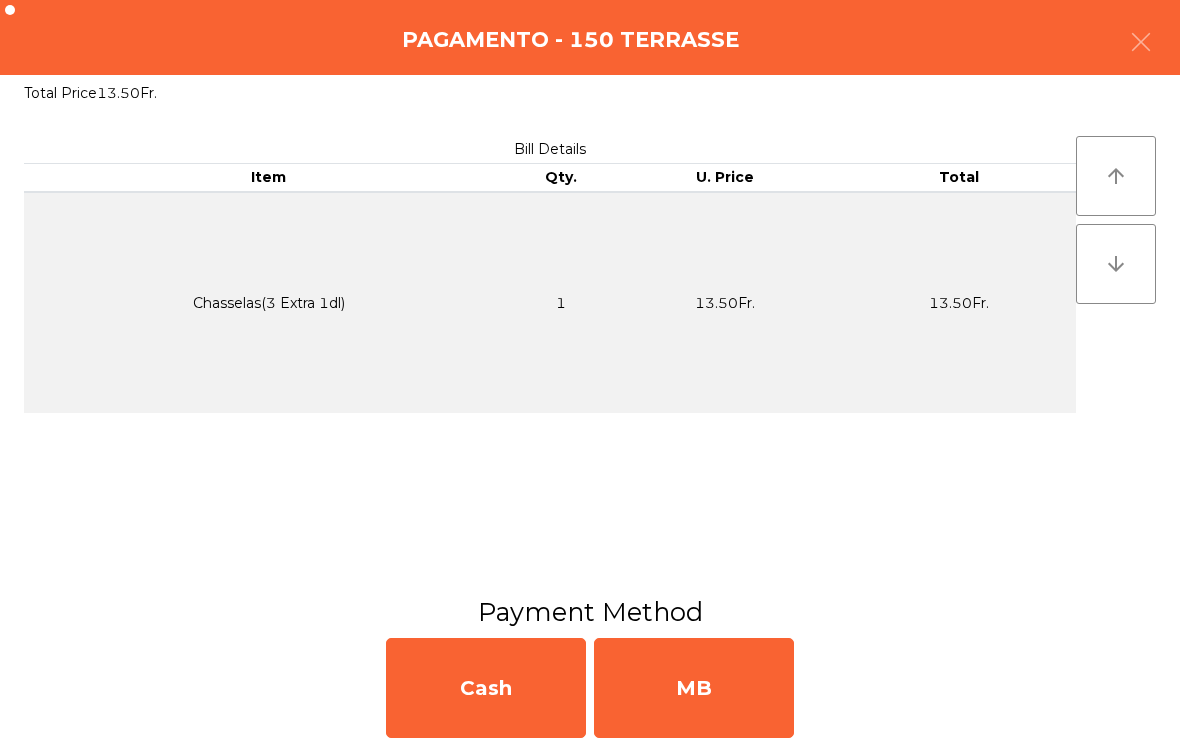 click on "MB" 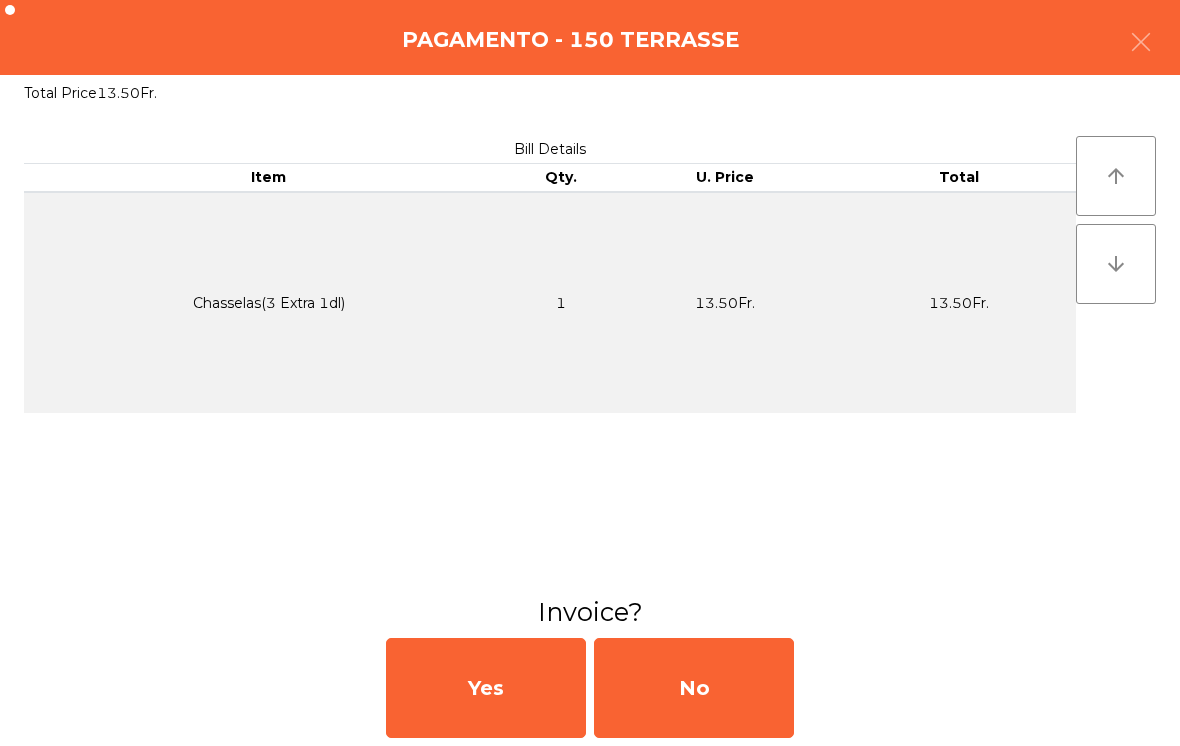 click on "No" 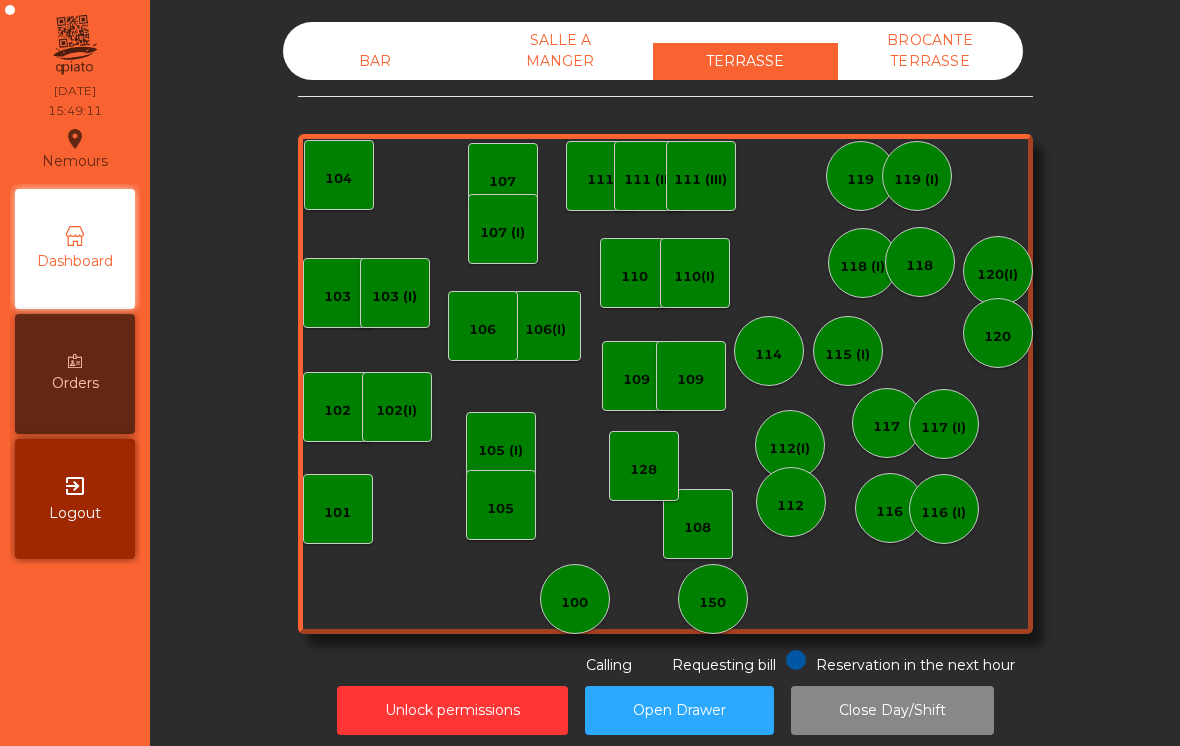 click on "BAR   SALLE A MANGER   TERRASSE   BROCANTE TERRASSE" 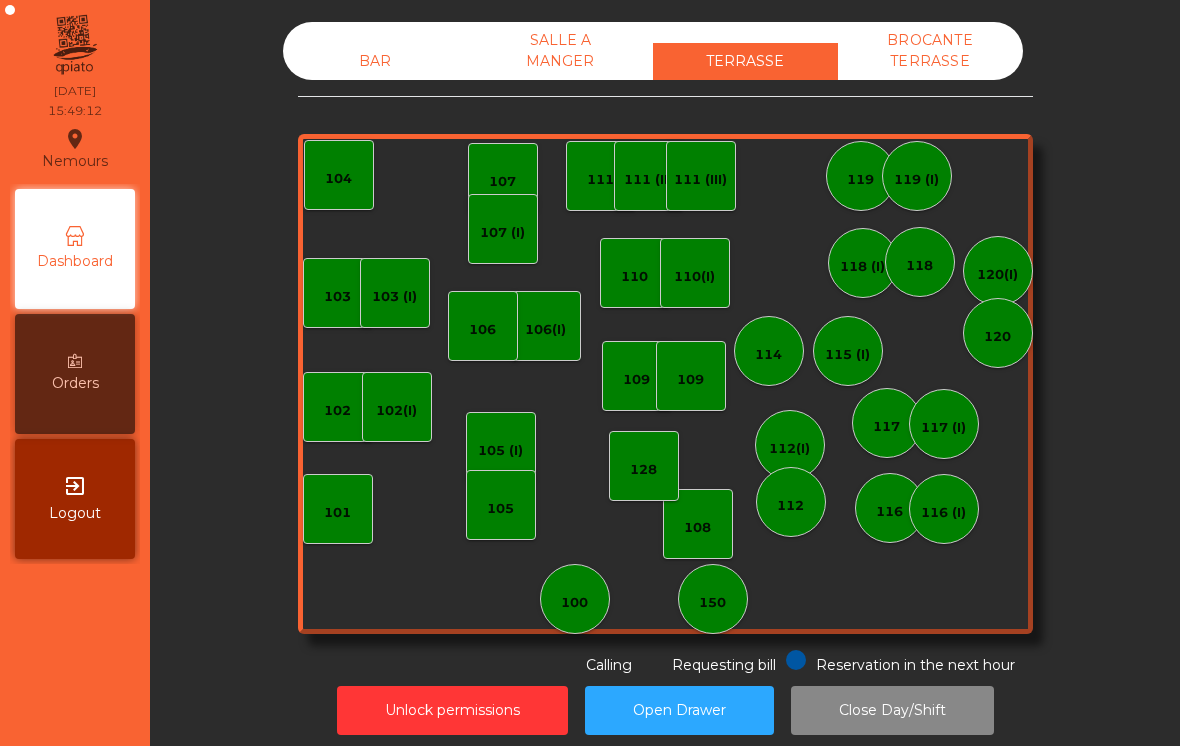 click on "BAR   SALLE A MANGER   TERRASSE   BROCANTE TERRASSE" 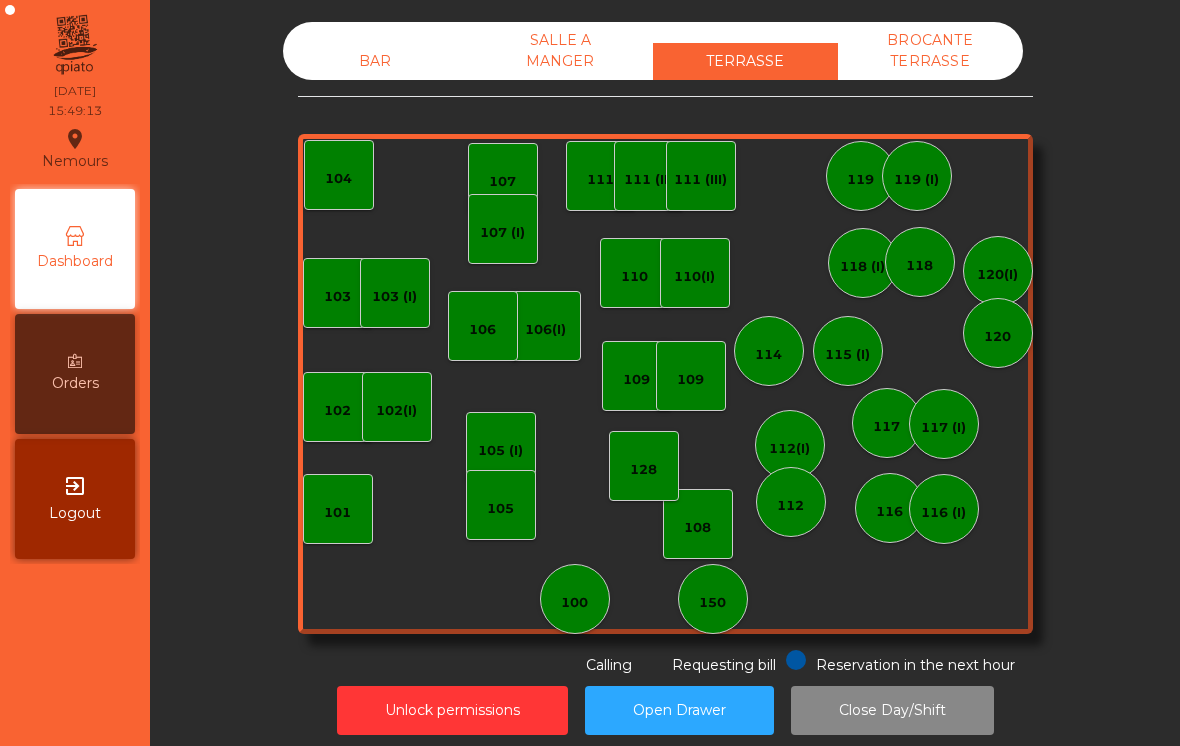 click on "BAR" 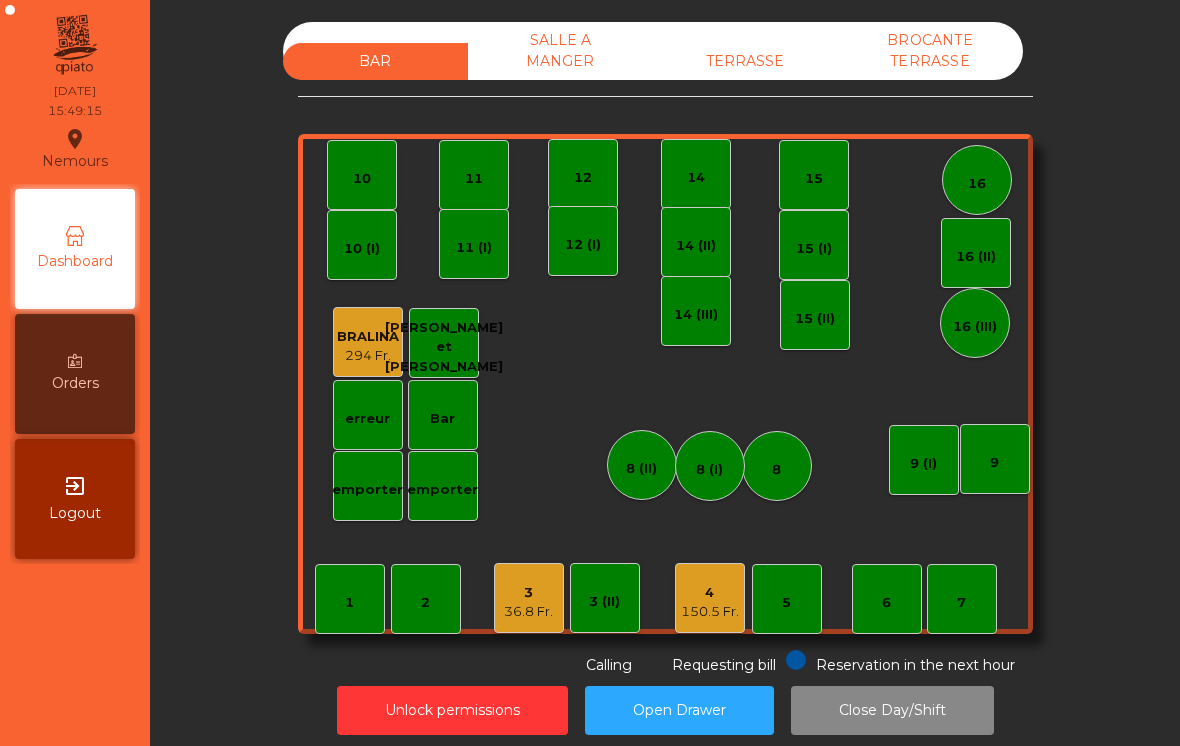 click on "36.8 Fr." 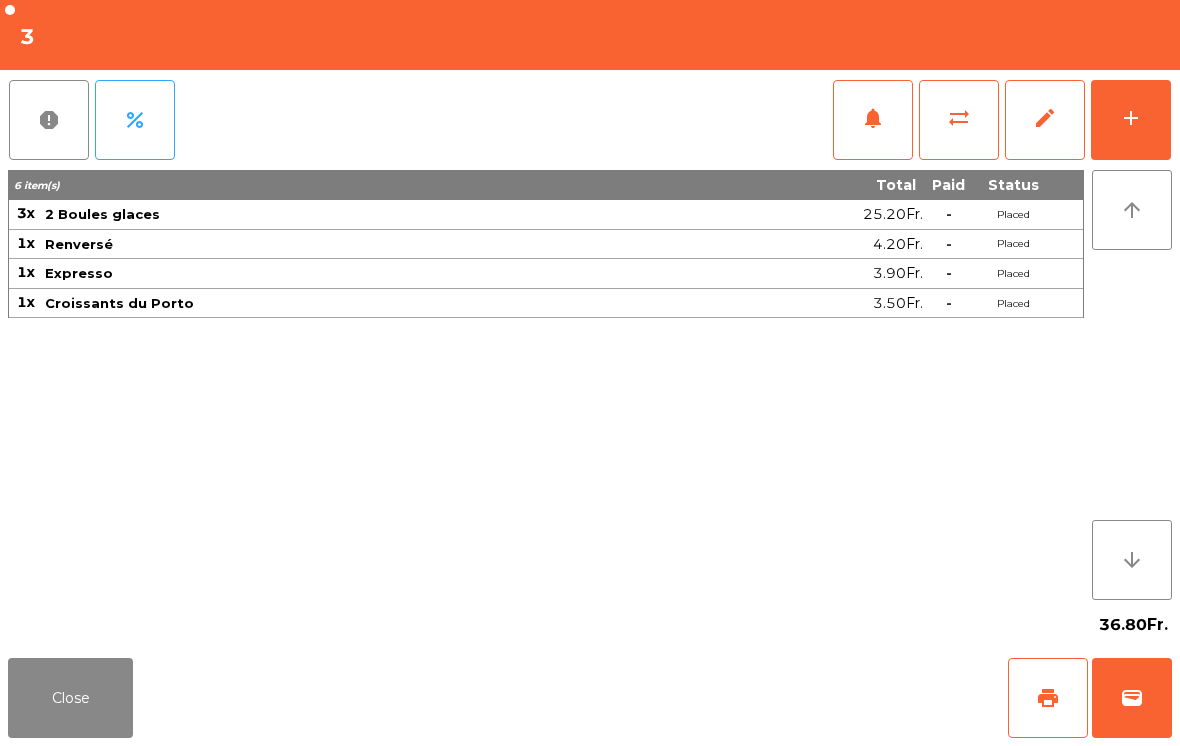 click on "add" 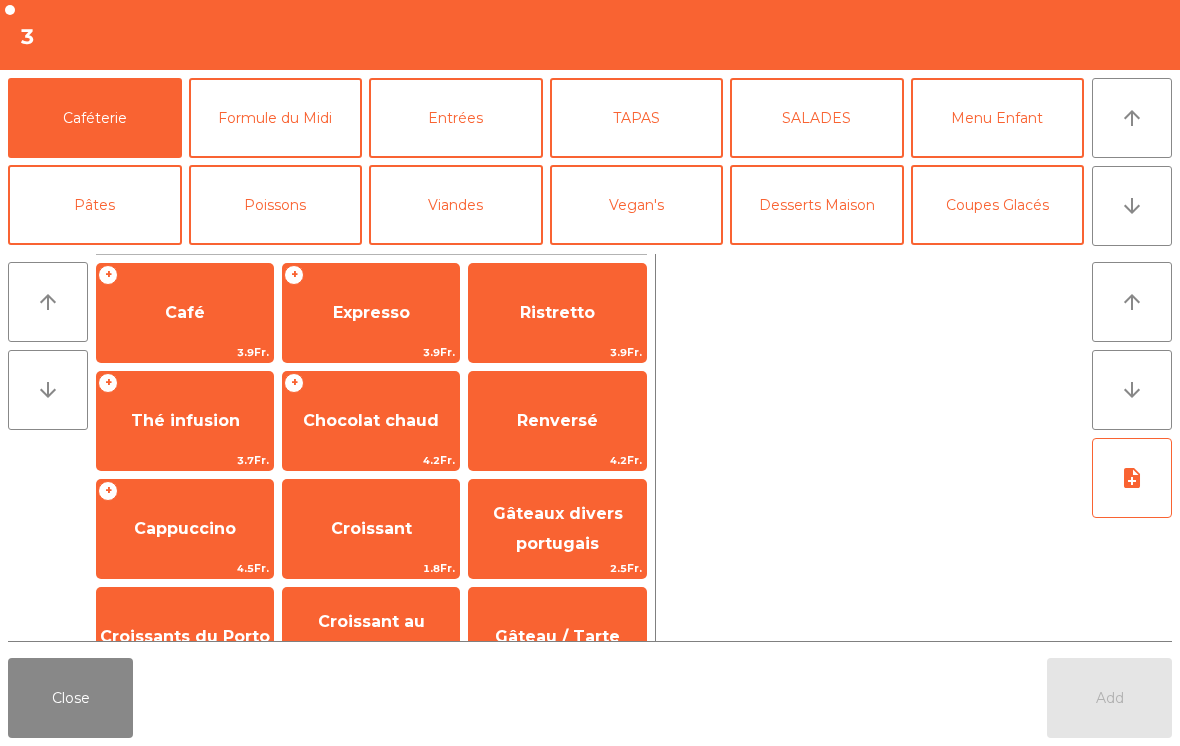 click on "Expresso" 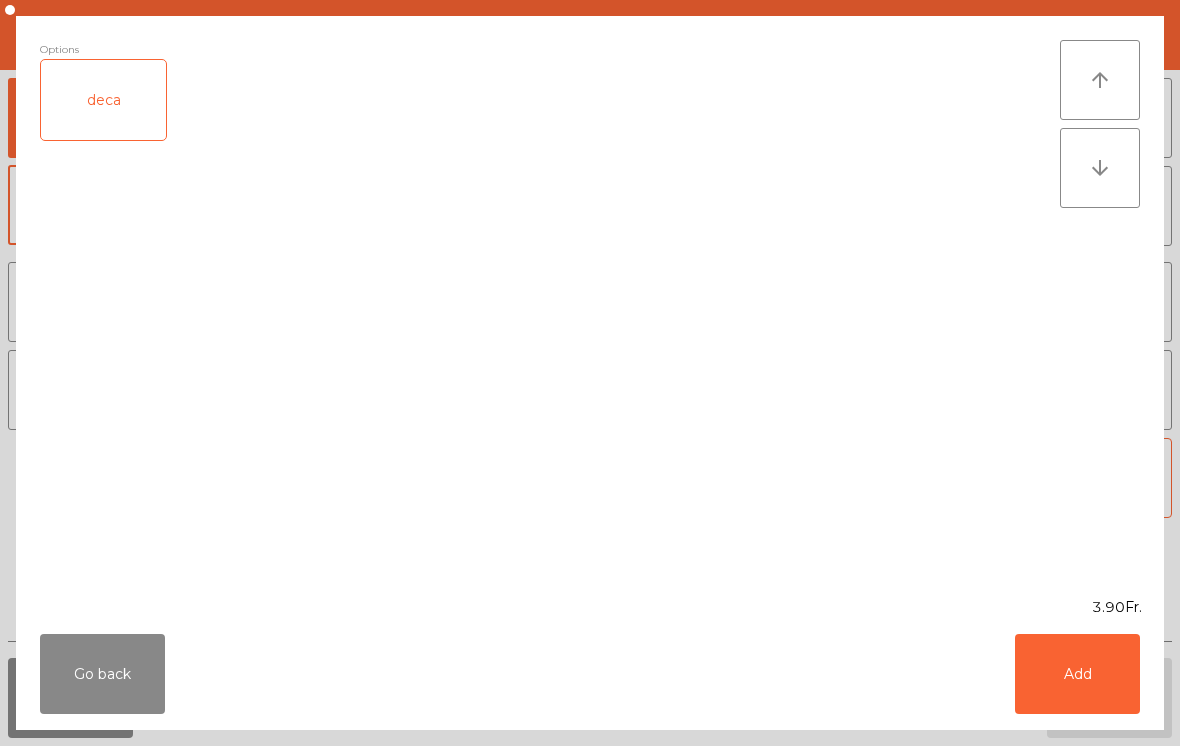 click on "Add" 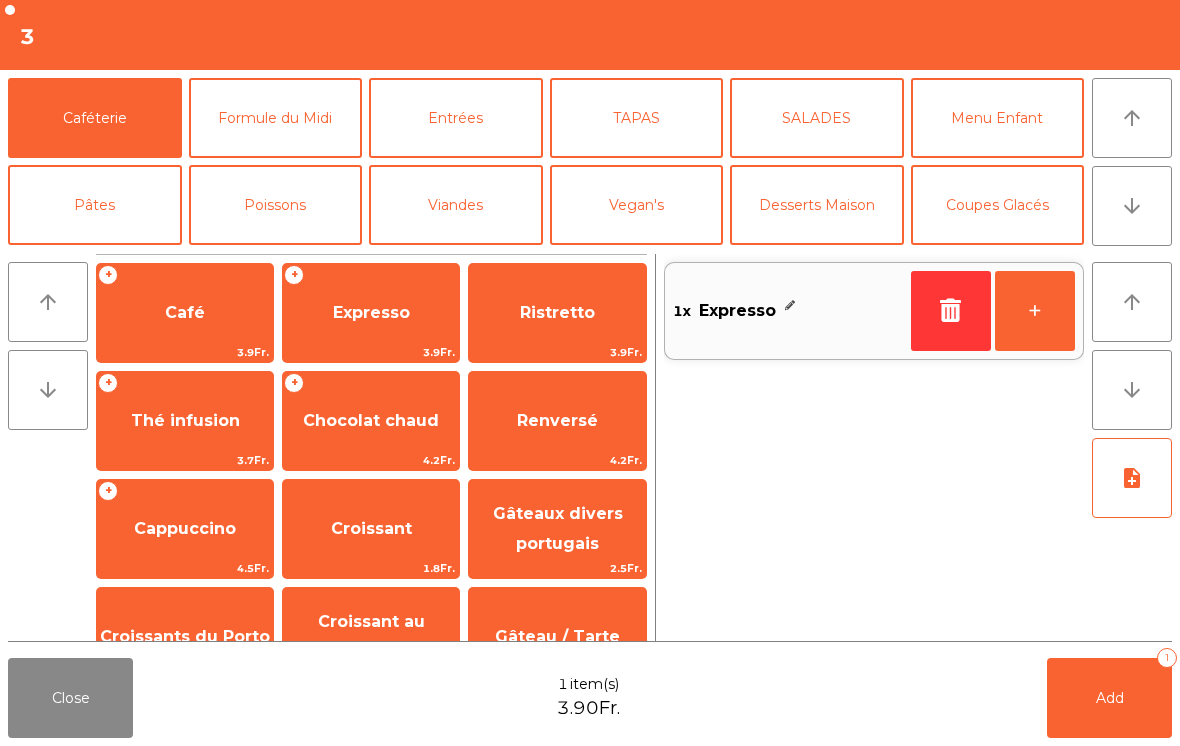 click on "Add   1" 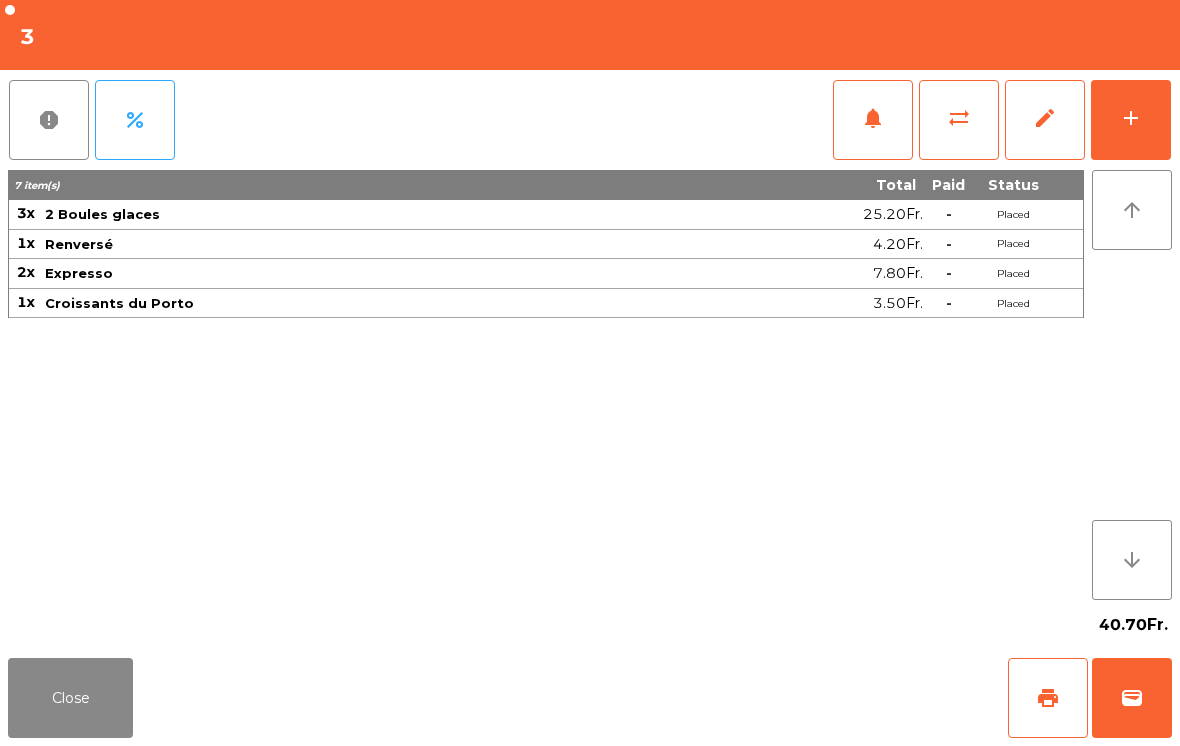 click on "Close" 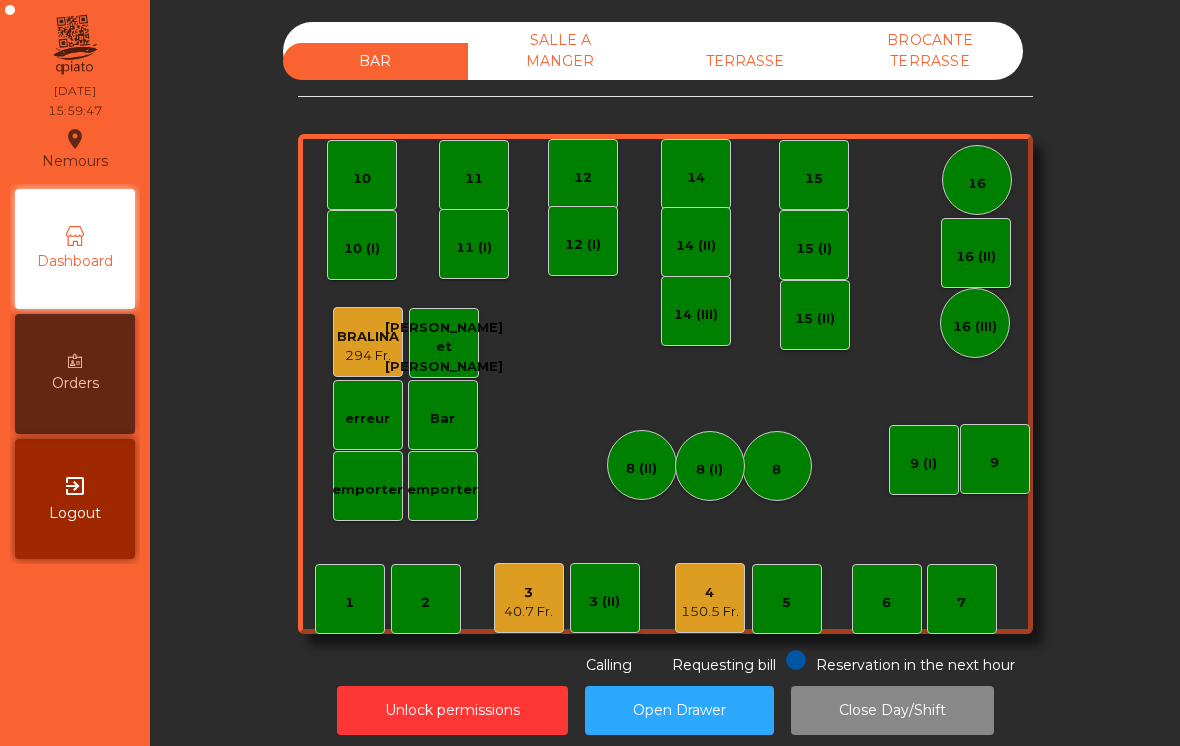 click on "40.7 Fr." 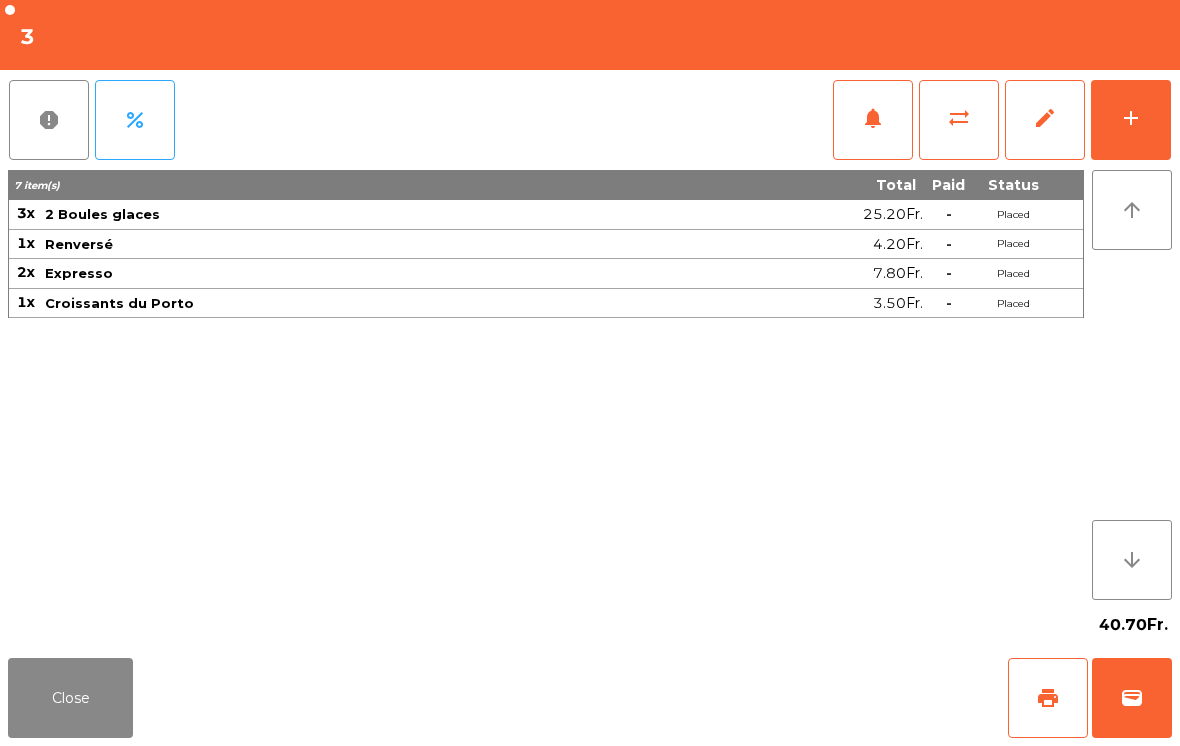 click on "print" 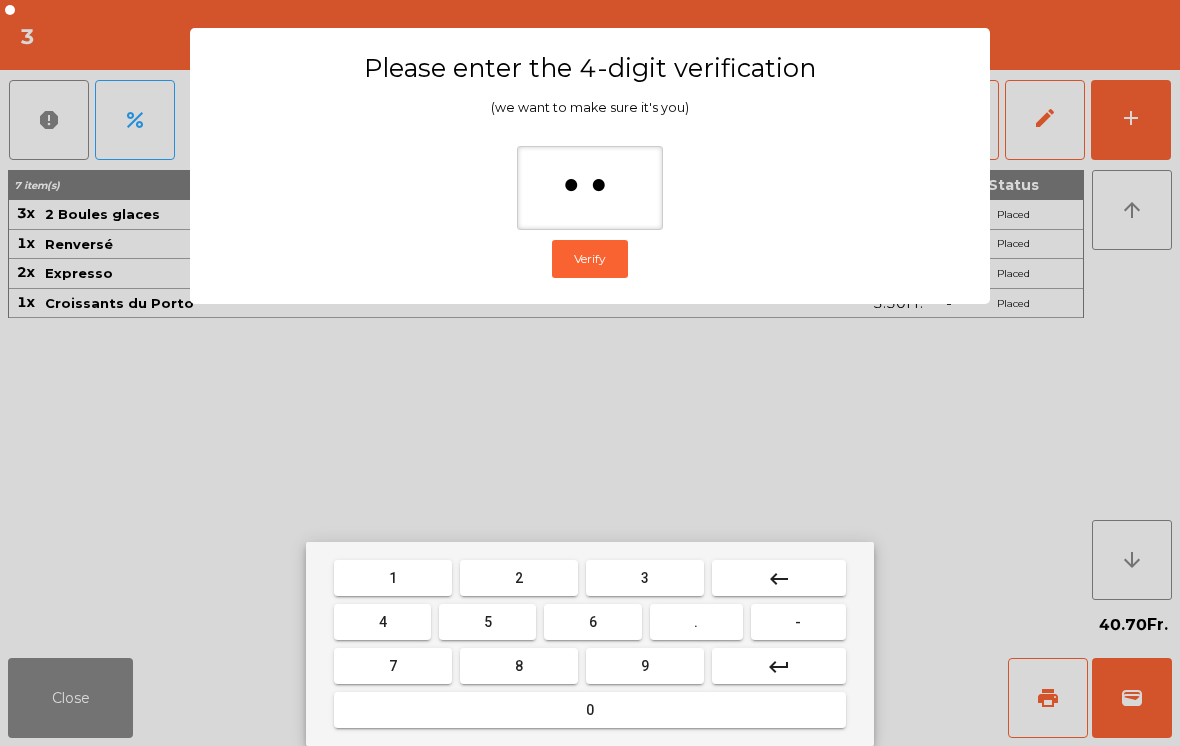 type on "***" 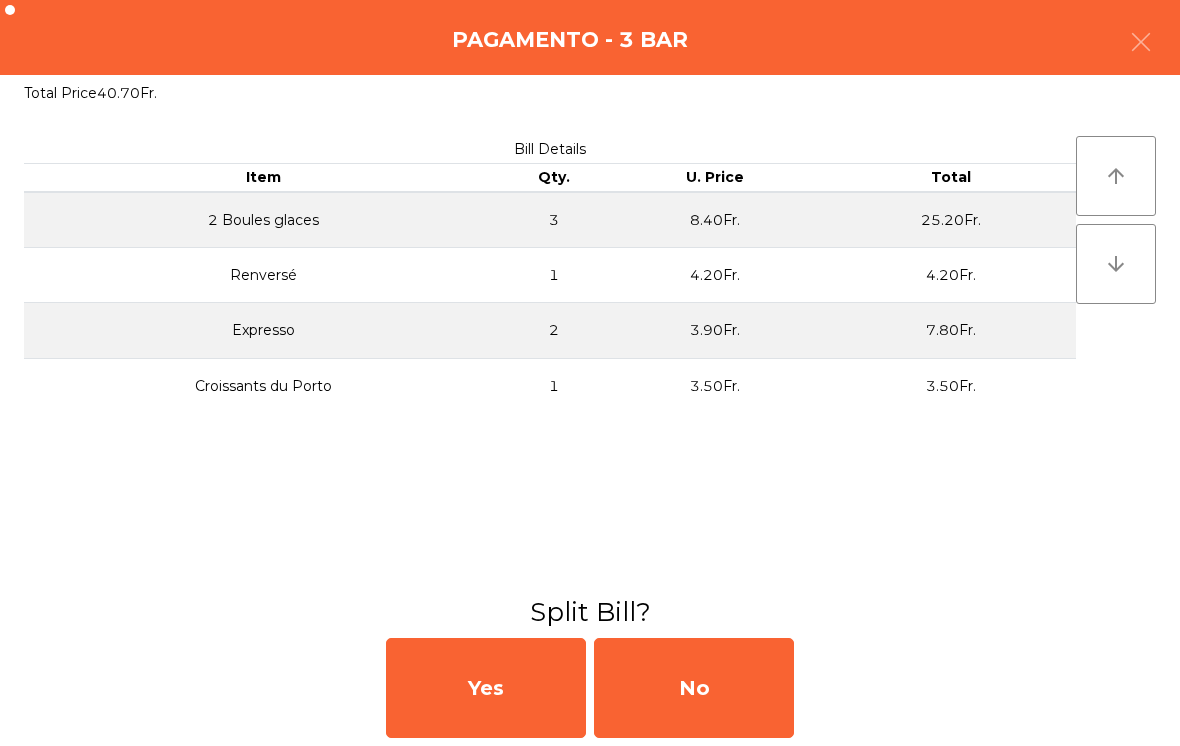 click on "No" 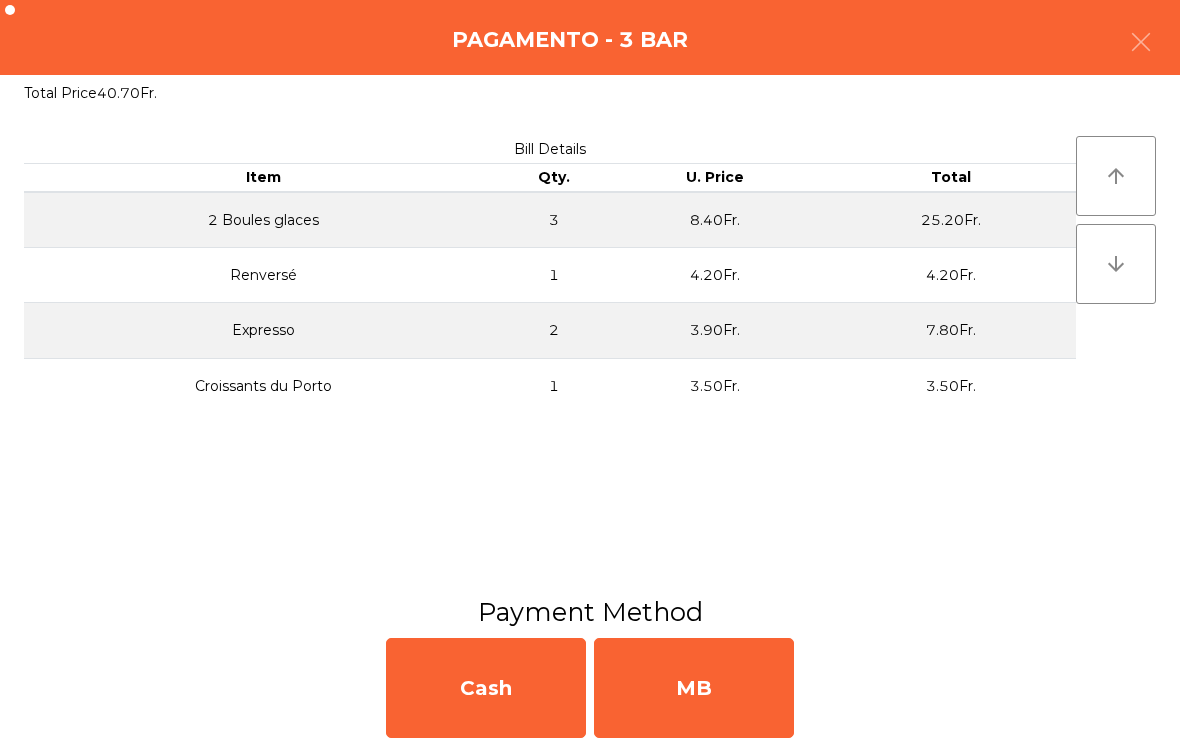 click on "MB" 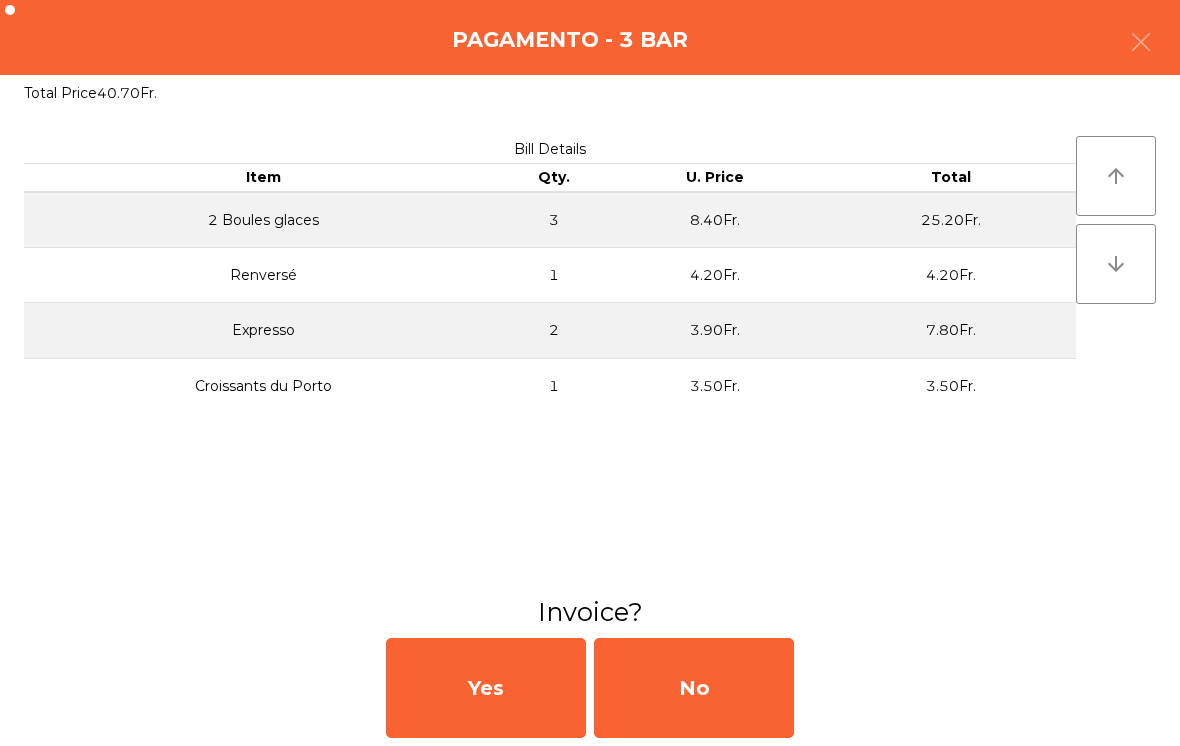 click on "No" 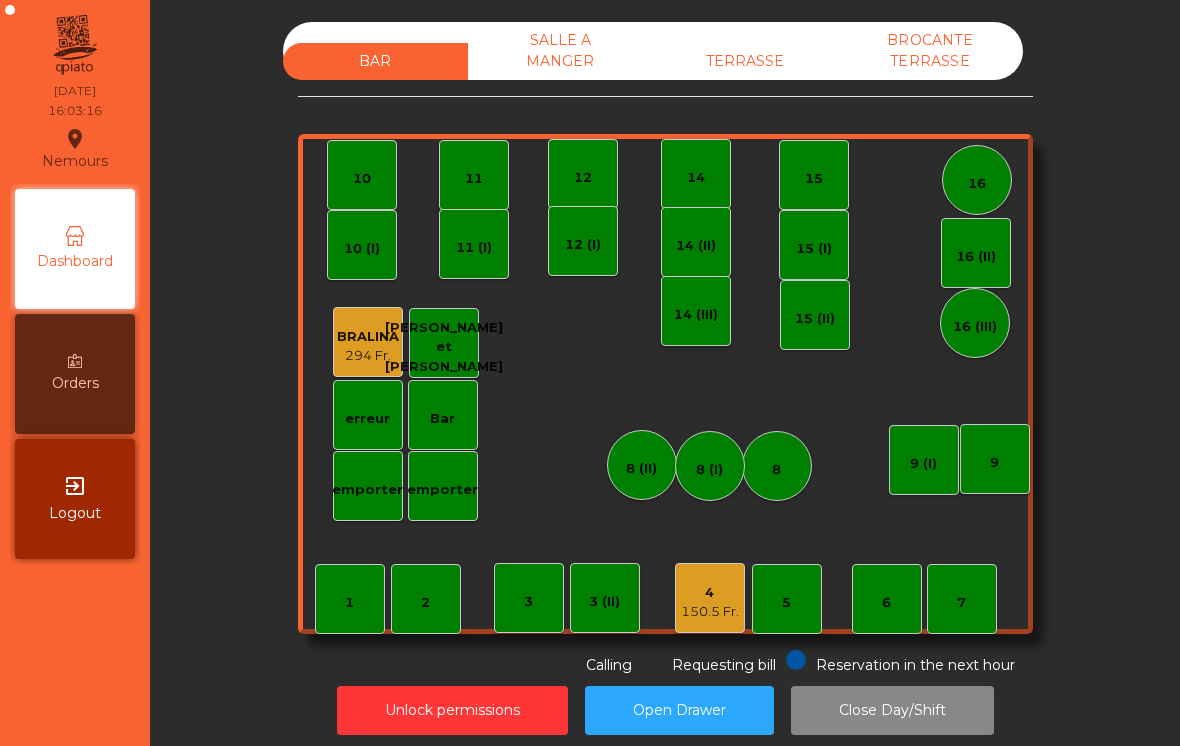 click on "1" 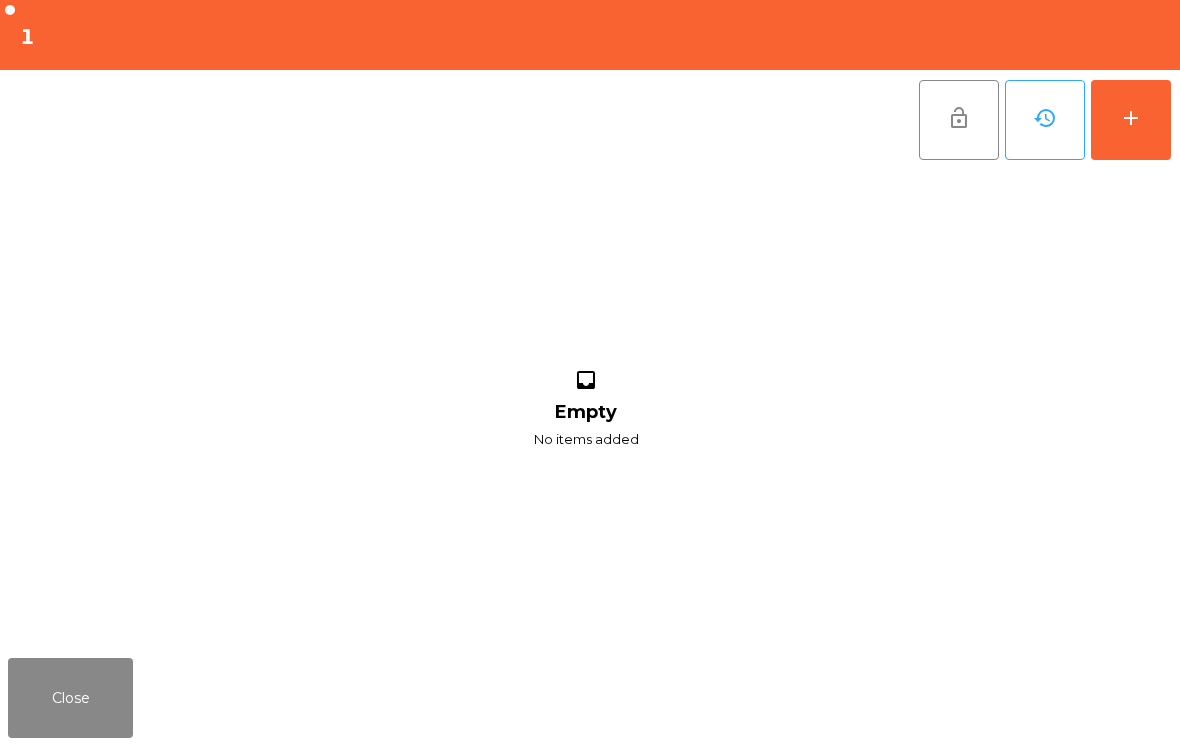 click on "add" 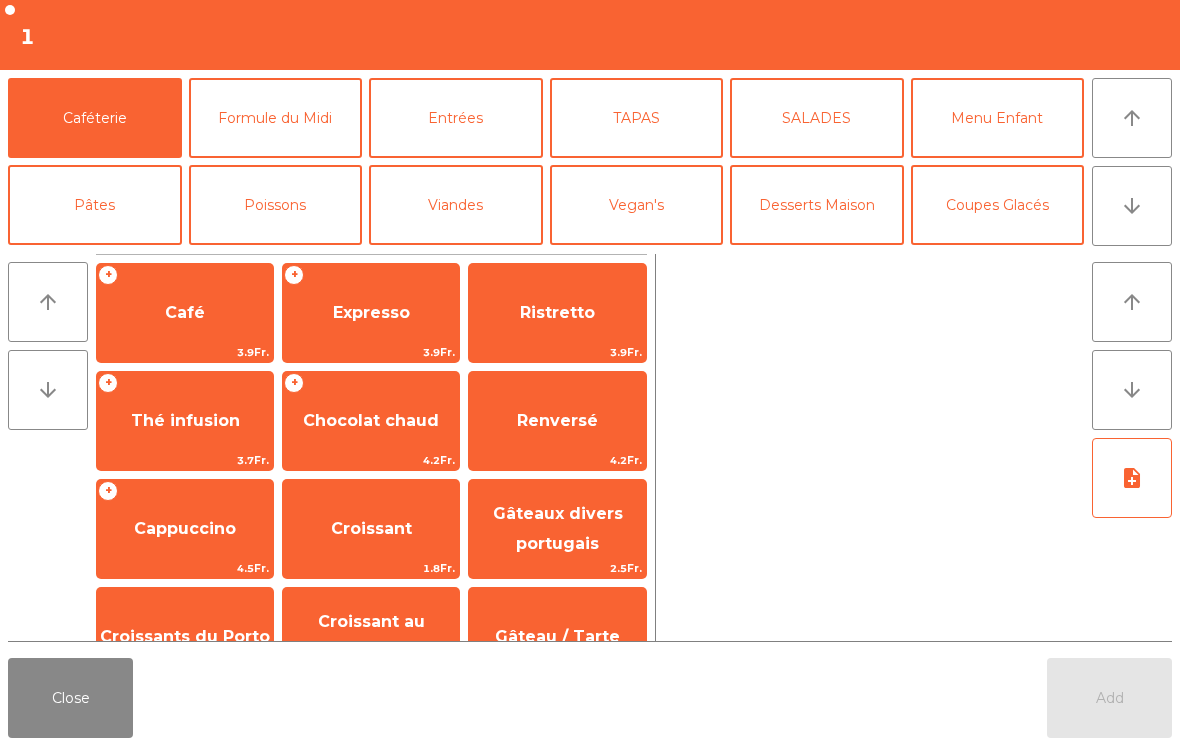 click on "arrow_downward" 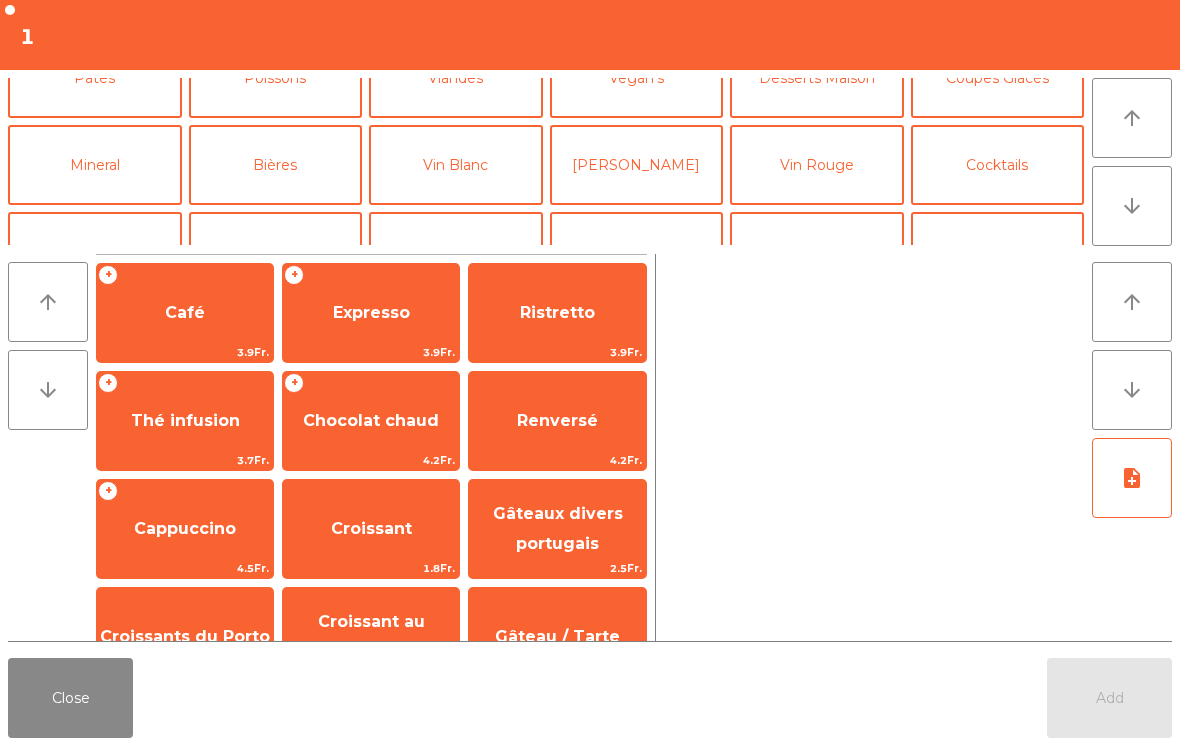 scroll, scrollTop: 174, scrollLeft: 0, axis: vertical 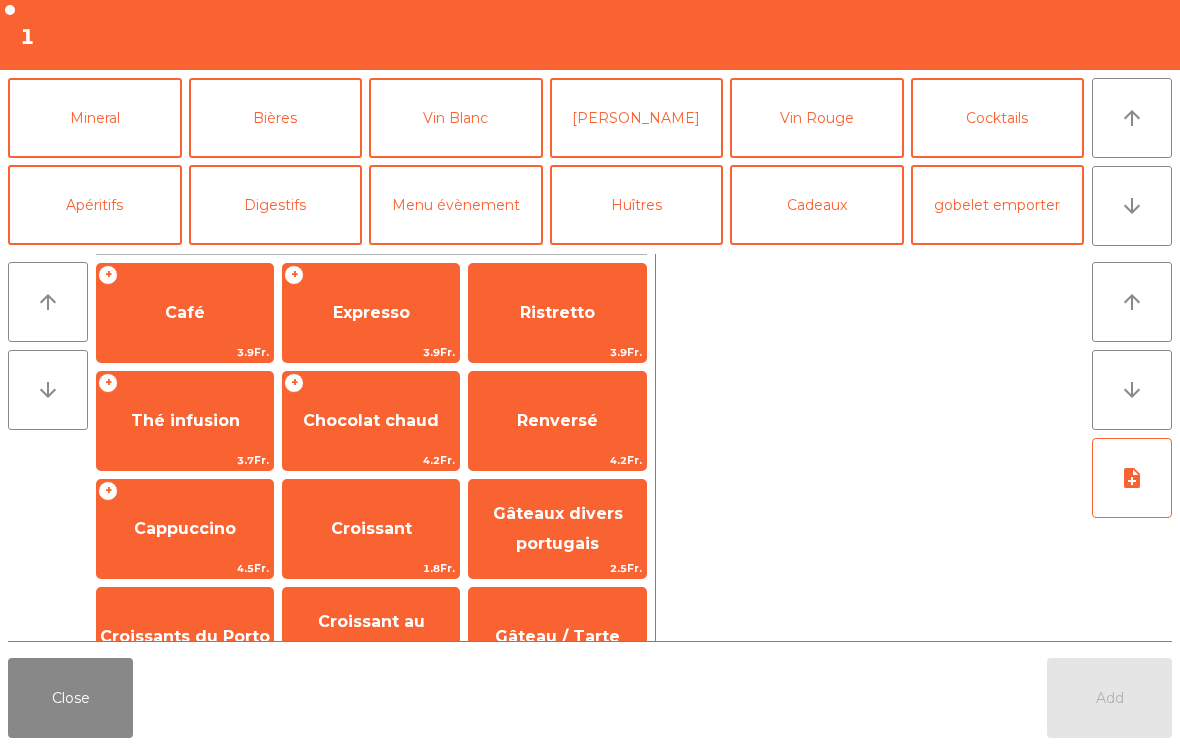 click on "Cocktails" 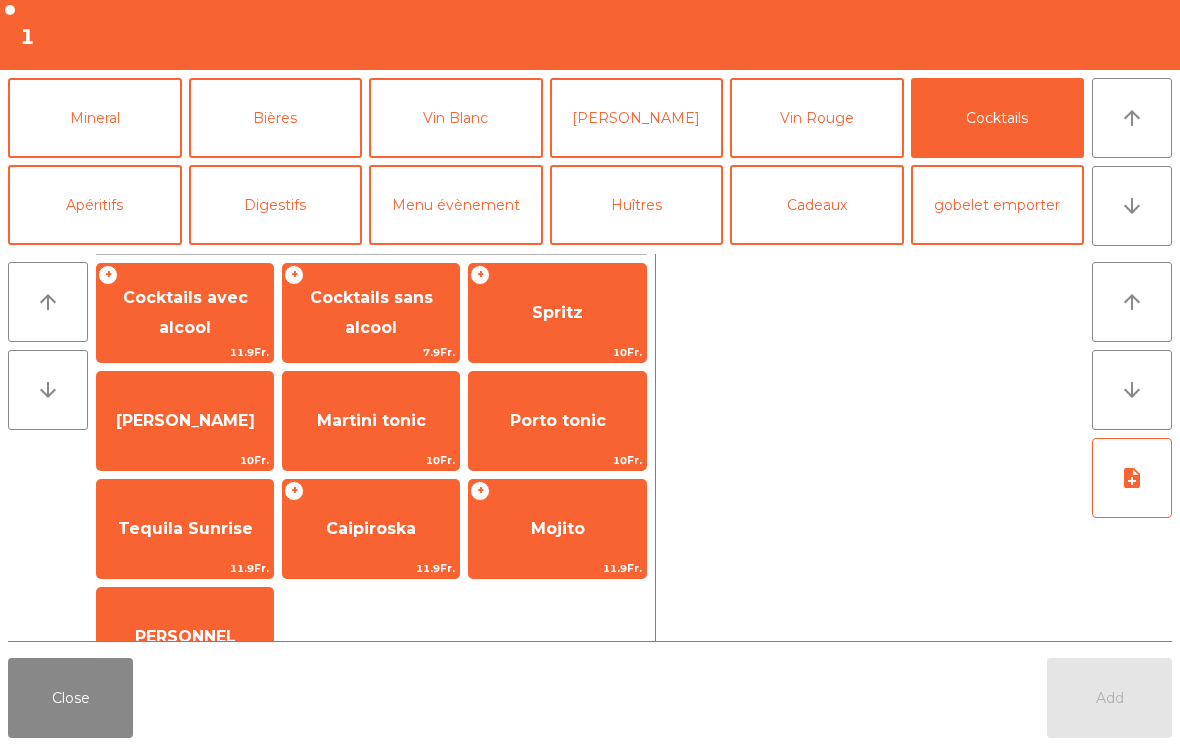 click on "Spritz" 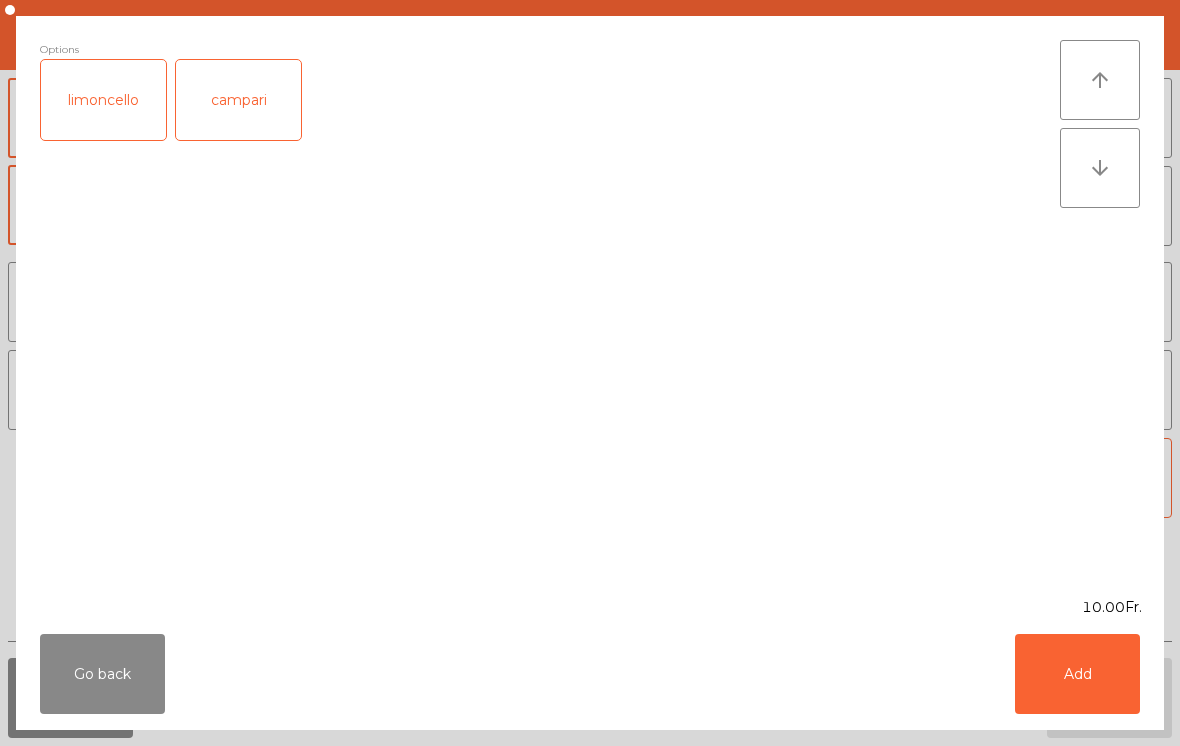 click on "Add" 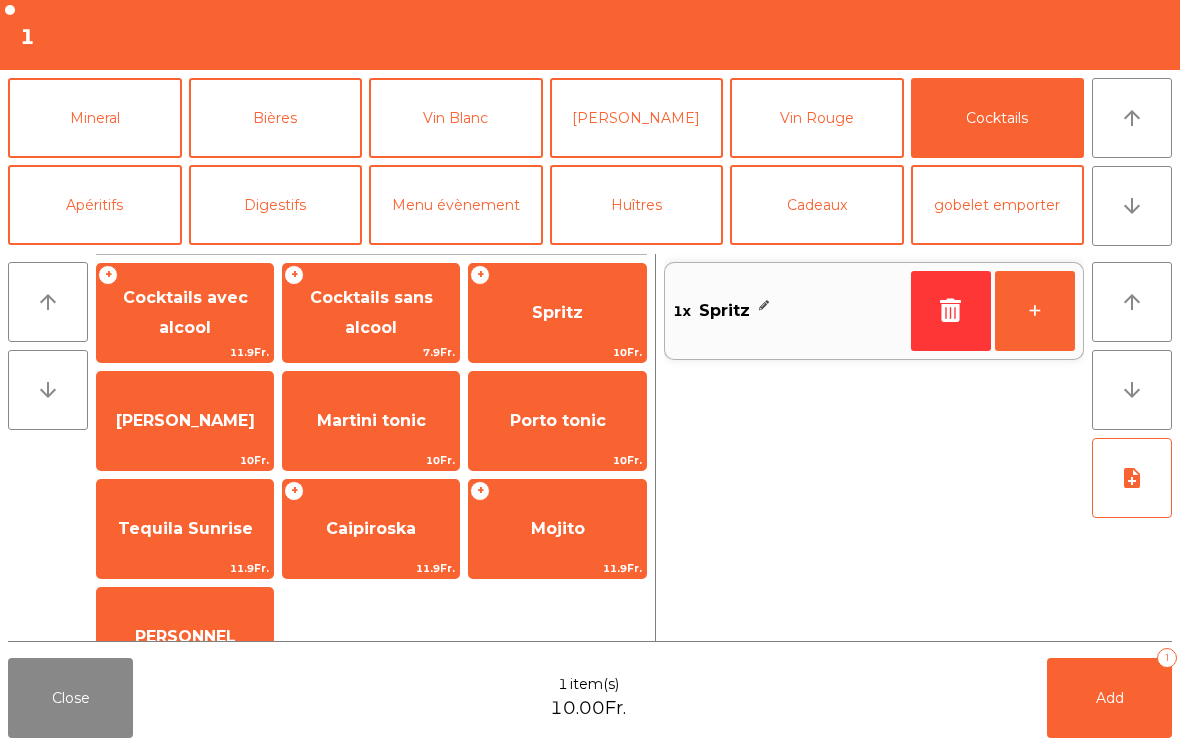 click on "Add   1" 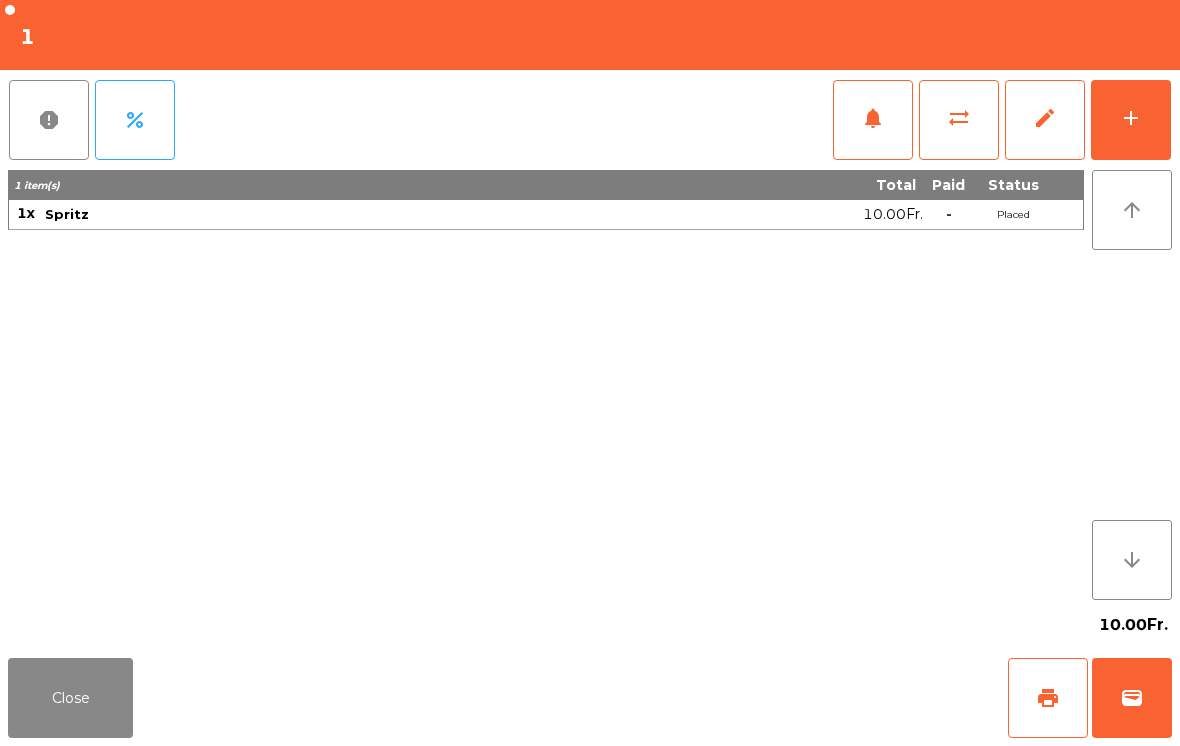 click on "print" 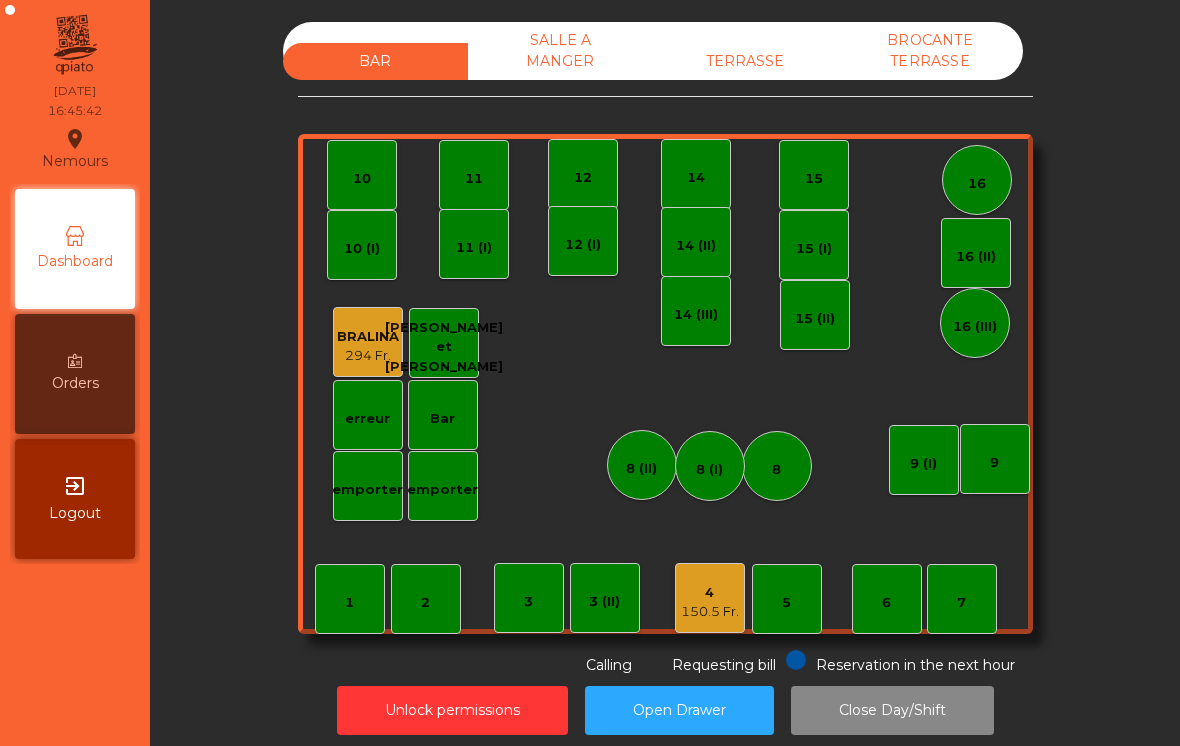 scroll, scrollTop: 10, scrollLeft: 0, axis: vertical 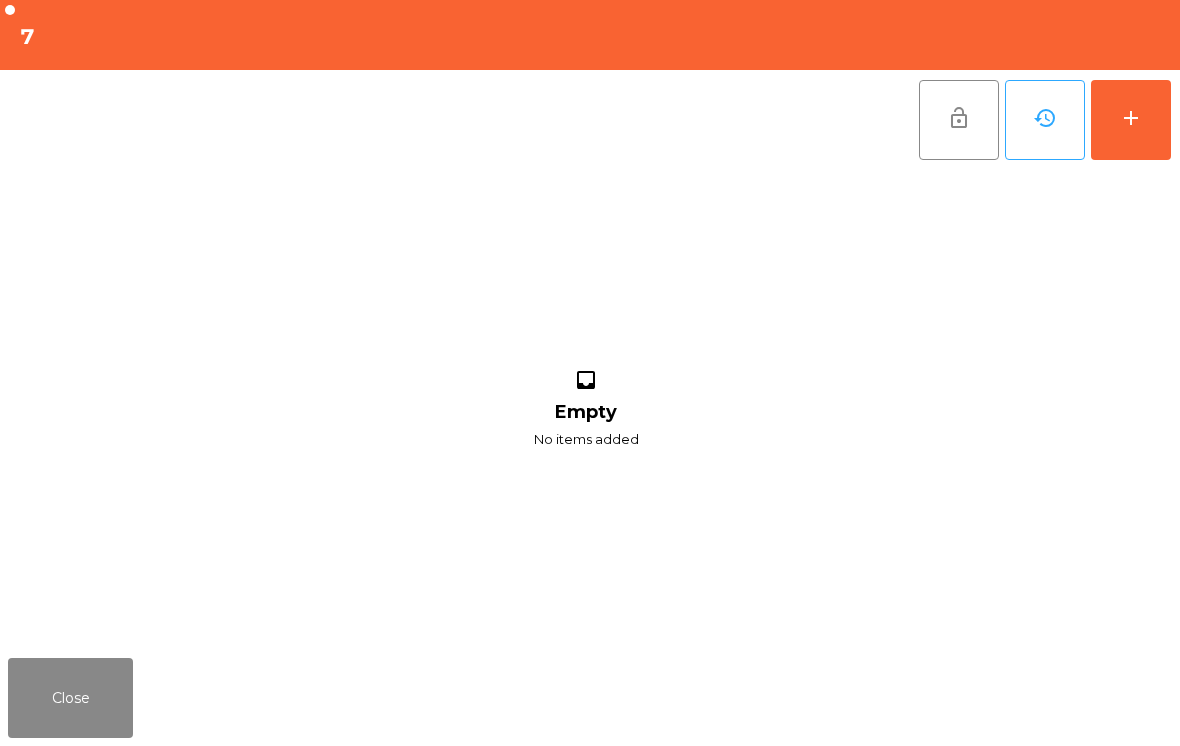 click on "Close" 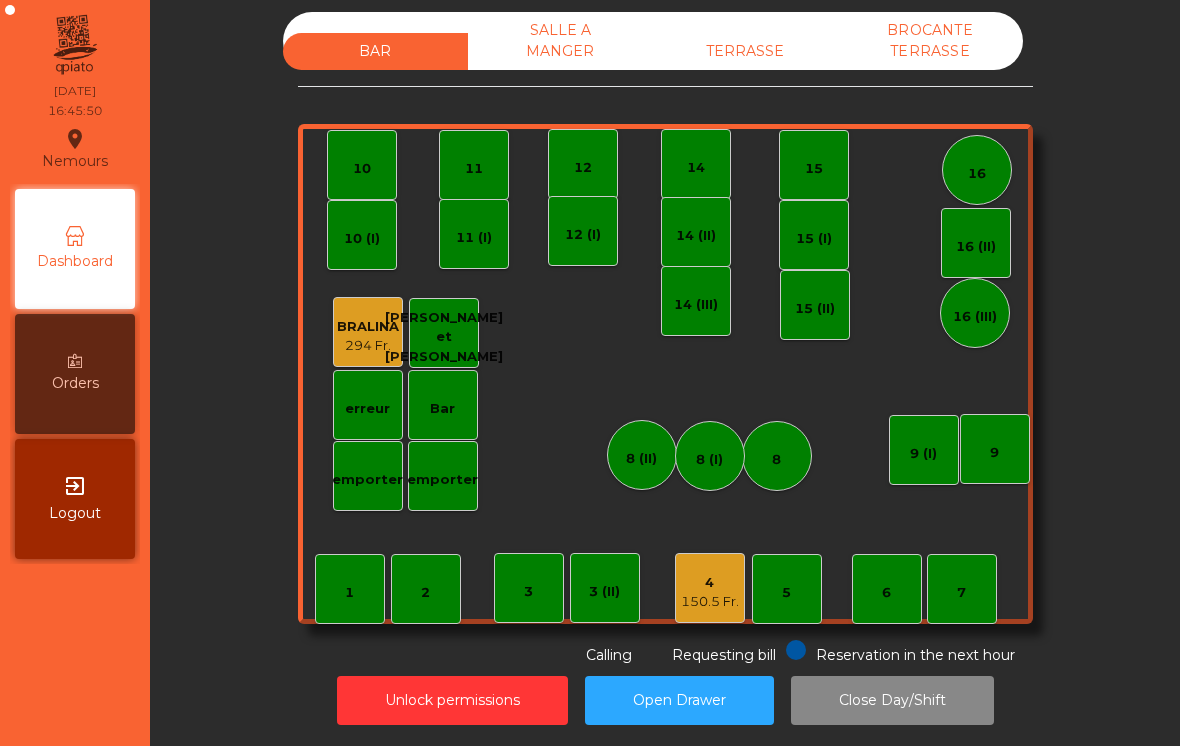 click on "150.5 Fr." 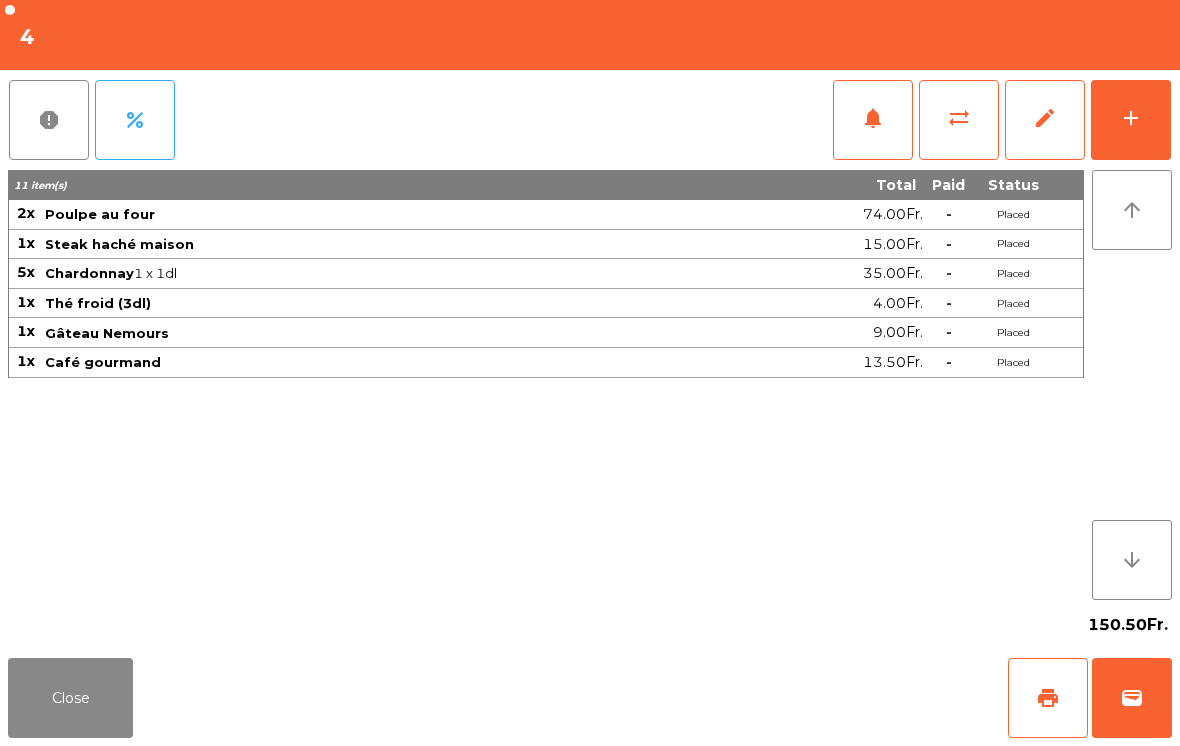 click on "wallet" 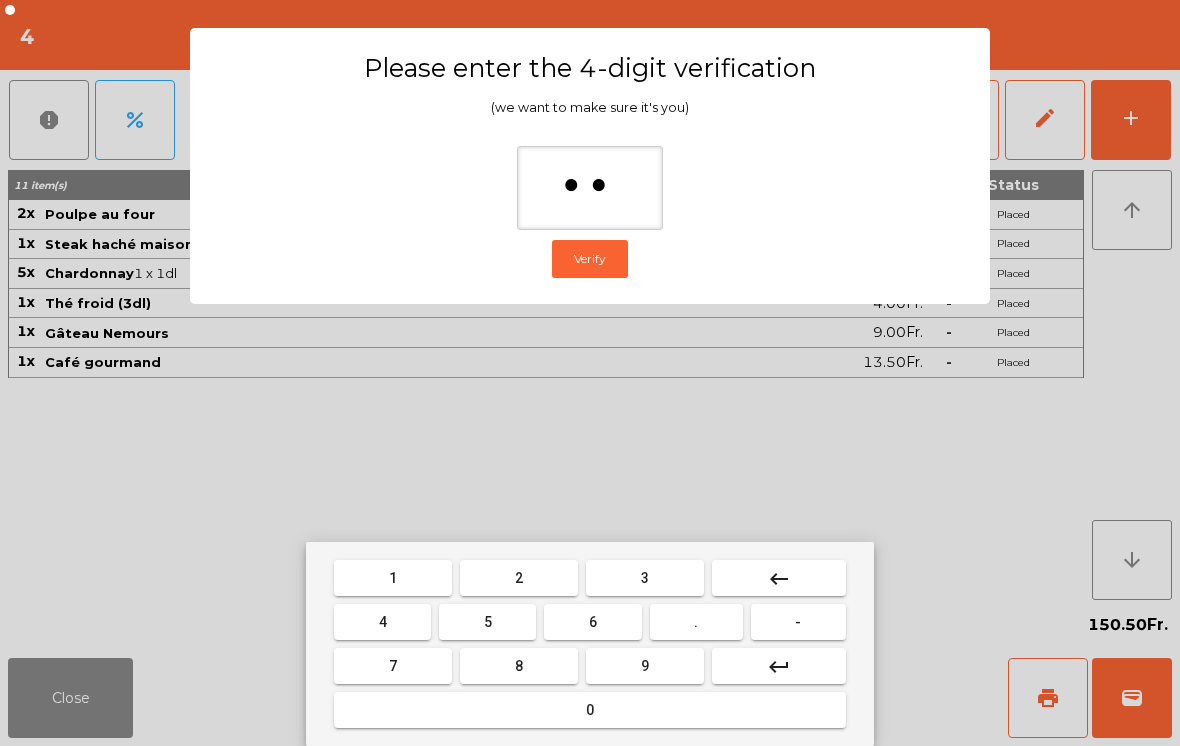 type on "***" 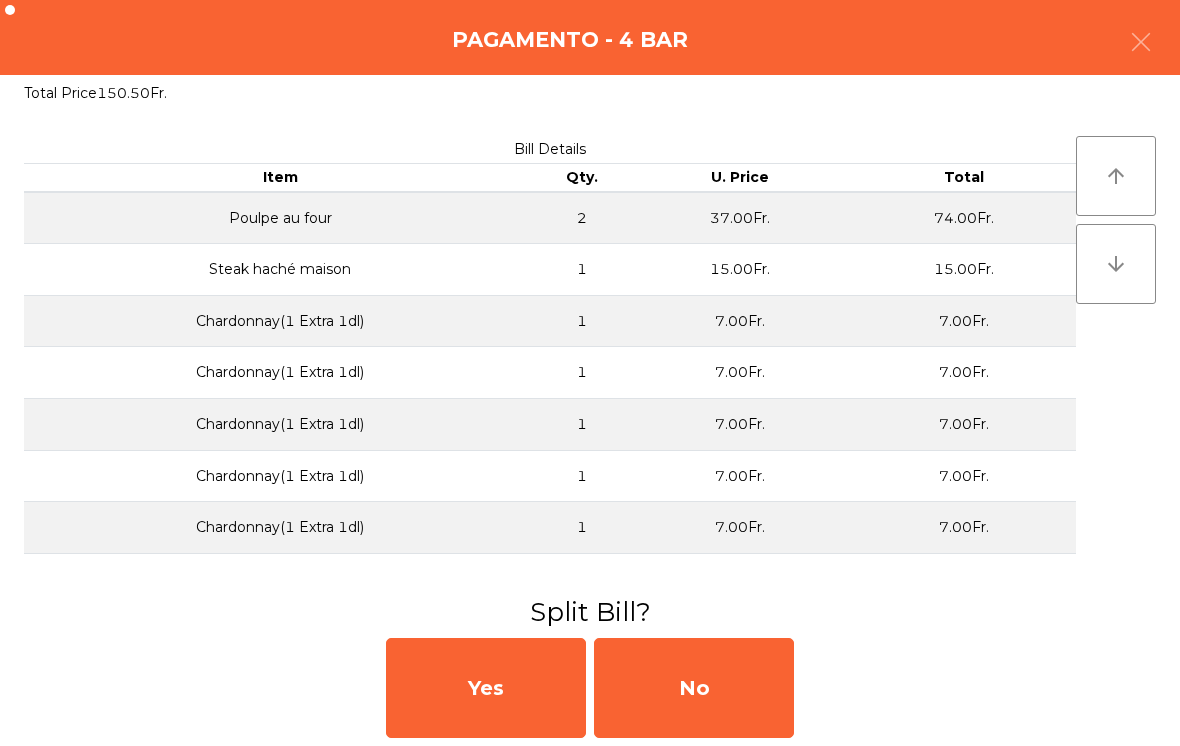 click on "No" 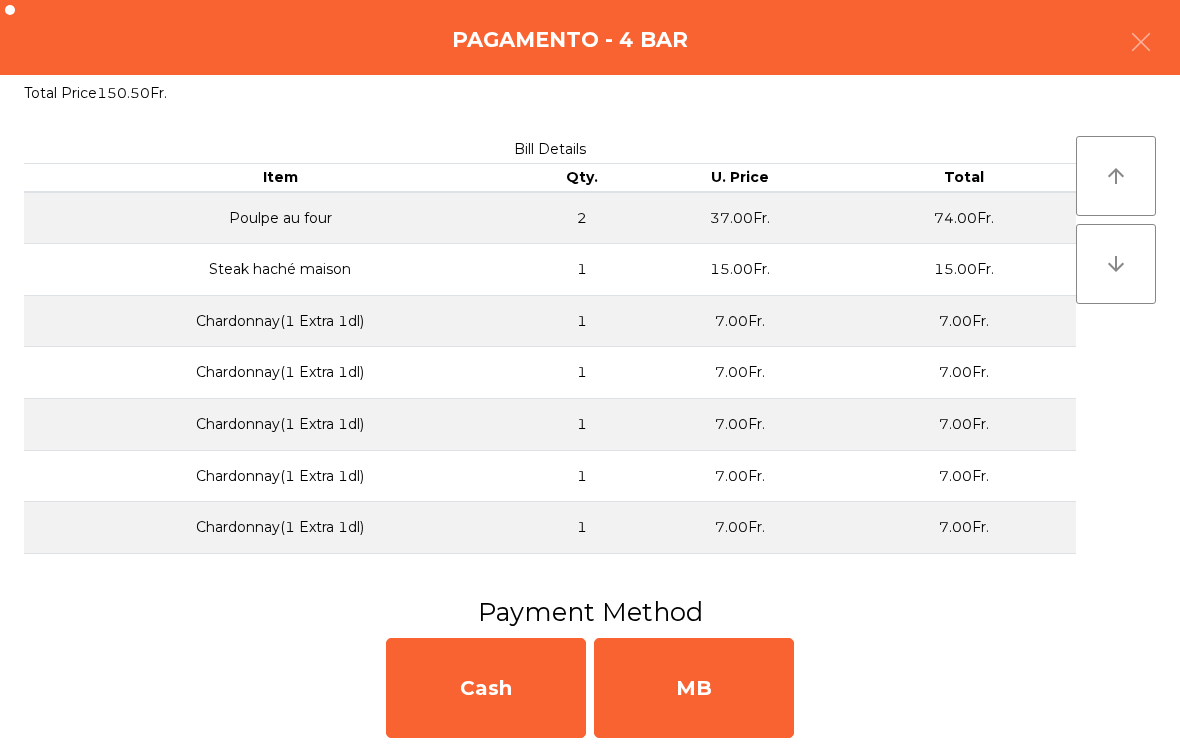 click on "MB" 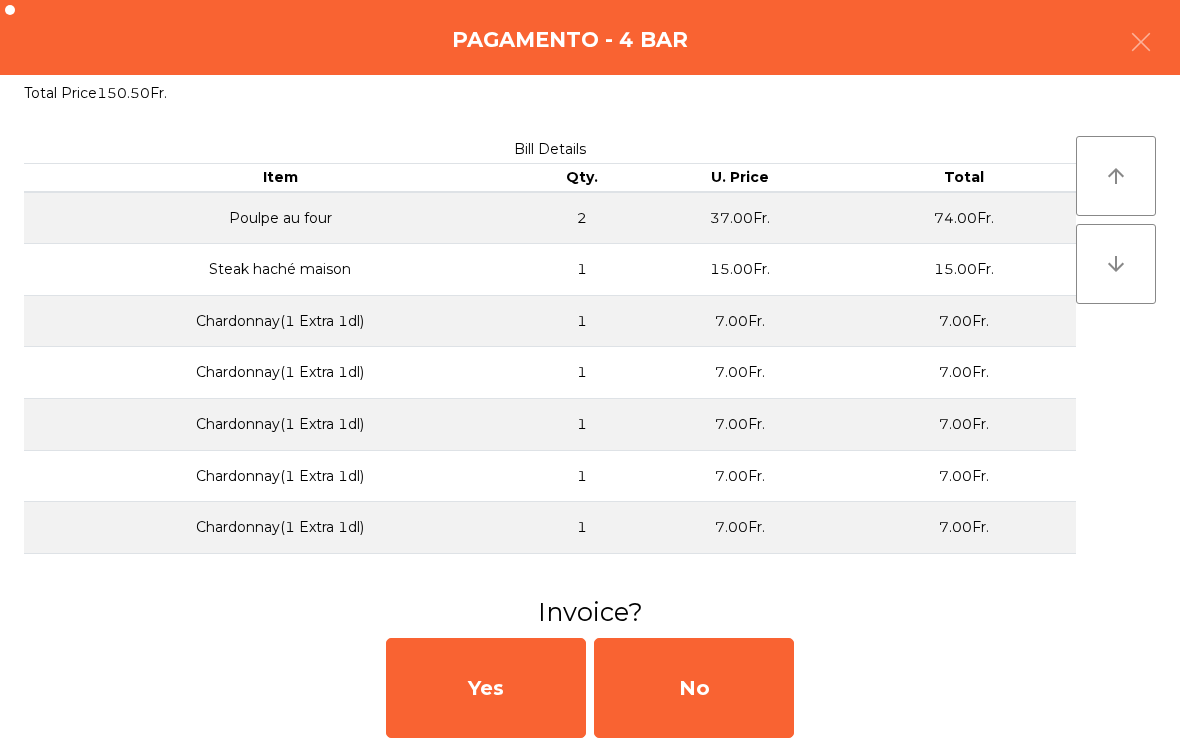 click on "No" 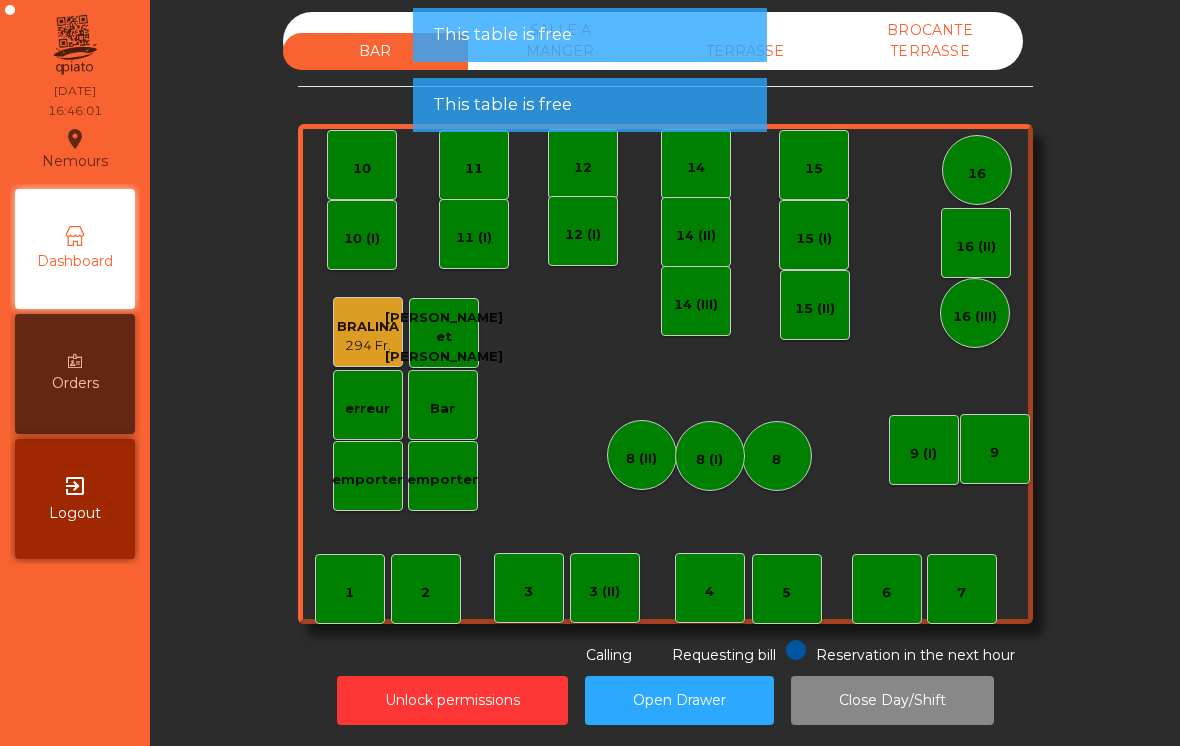 click on "7" 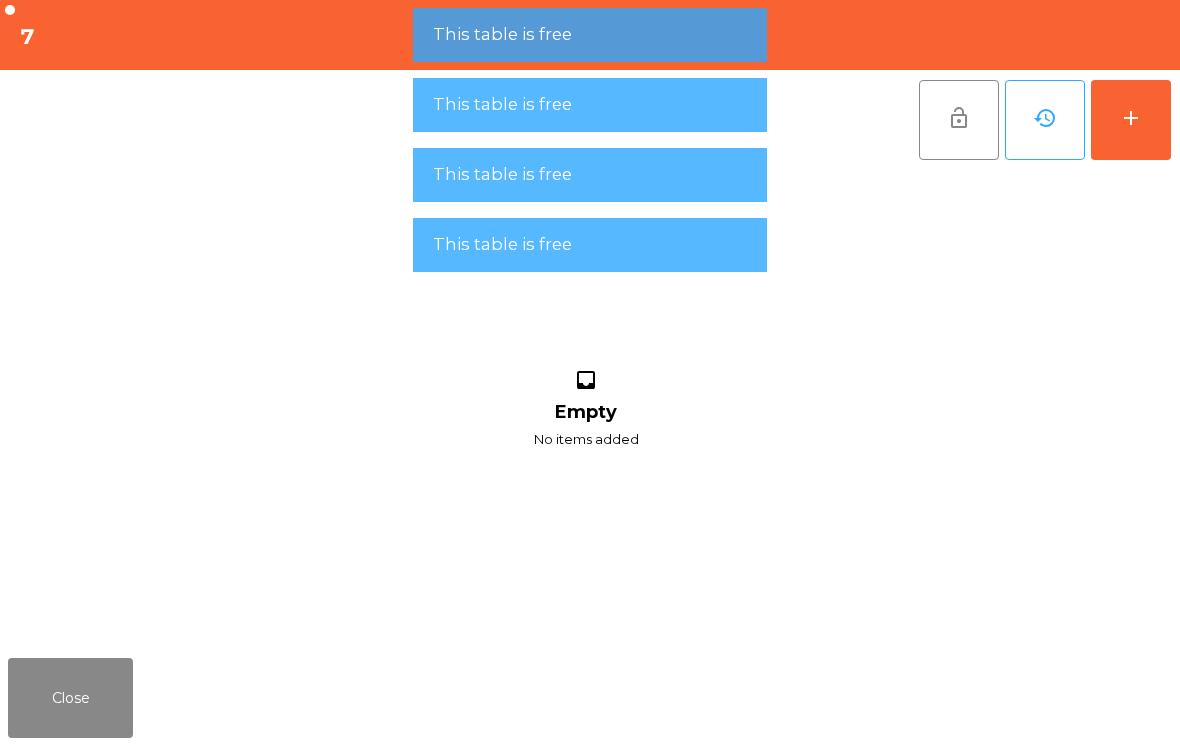 click on "add" 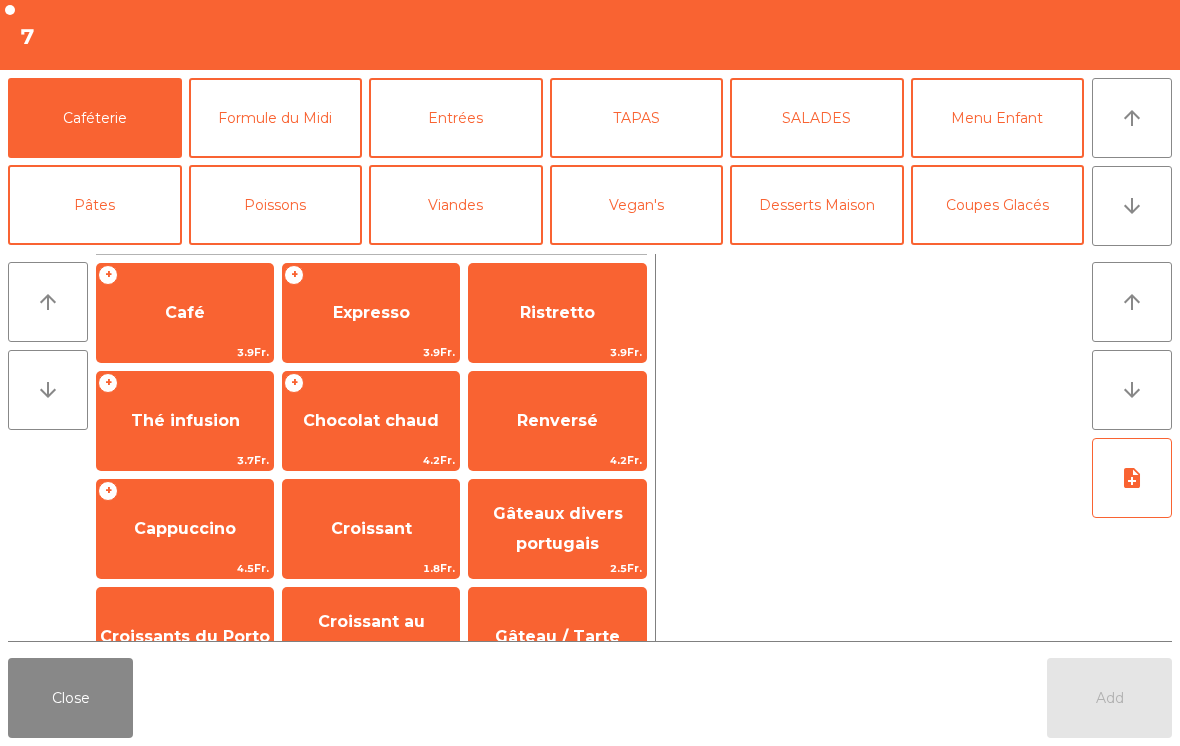scroll, scrollTop: 64, scrollLeft: 0, axis: vertical 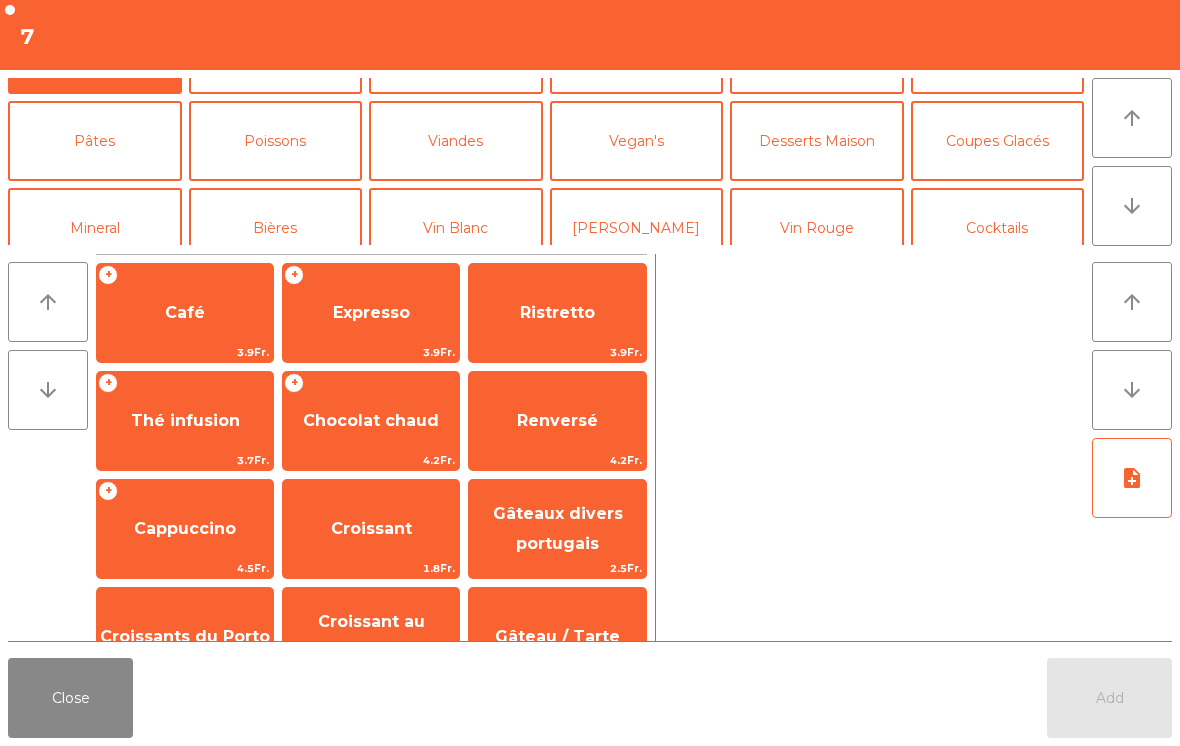 click on "Cocktails" 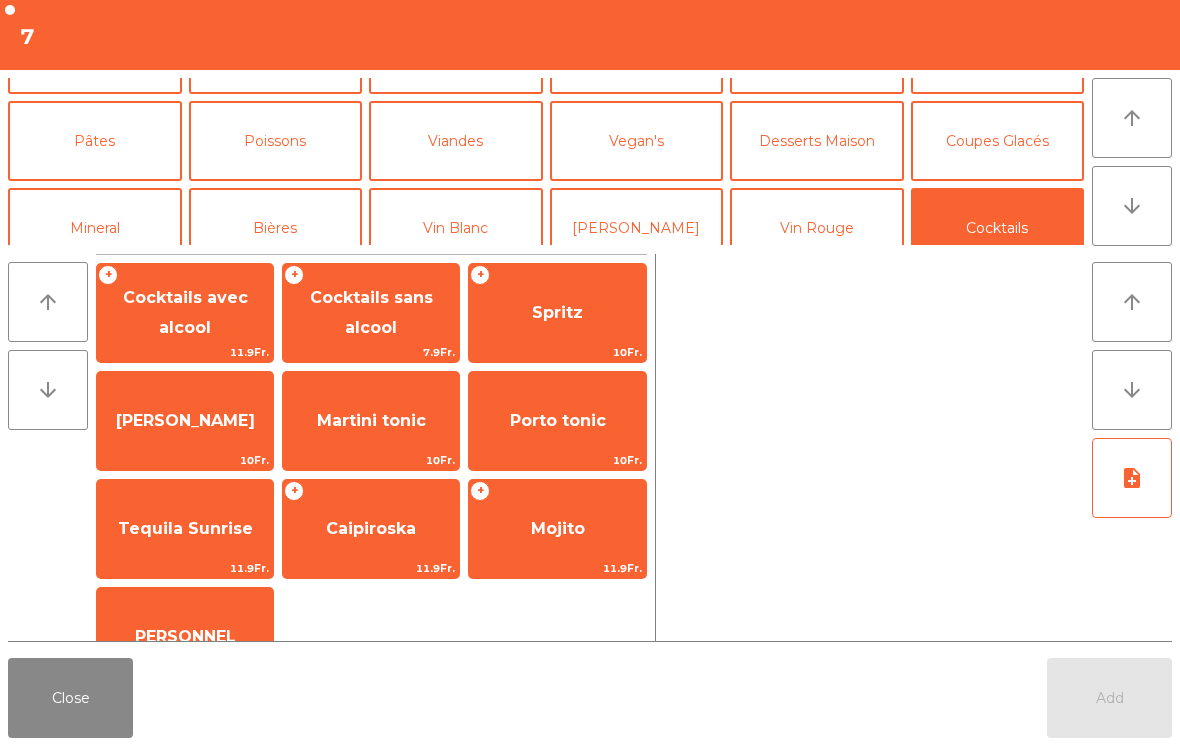 scroll, scrollTop: 100, scrollLeft: 0, axis: vertical 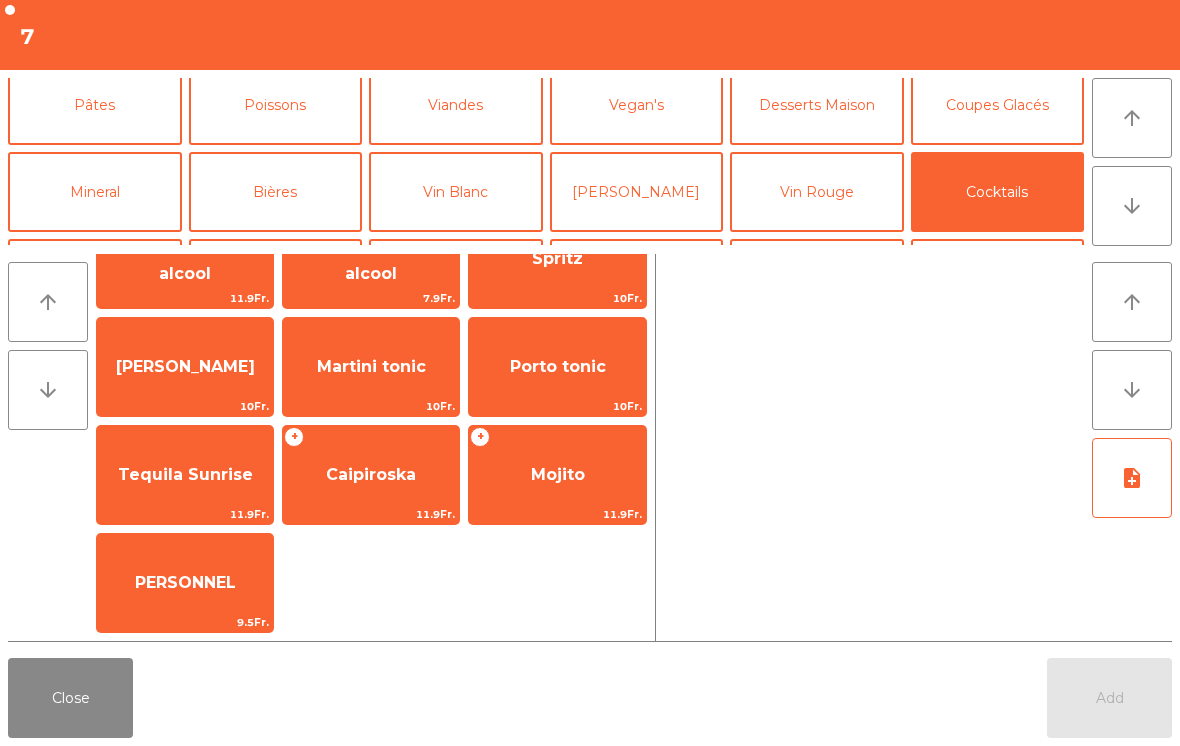 click on "Martini tonic   10Fr." 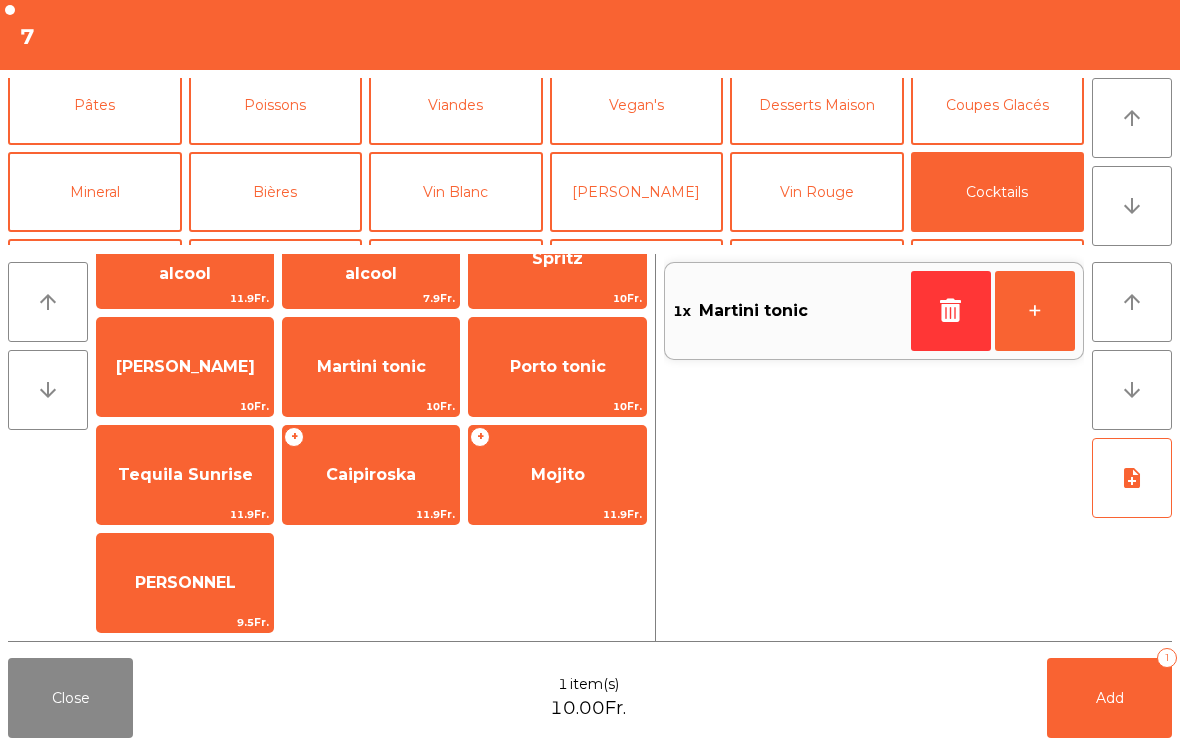 click on "Bières" 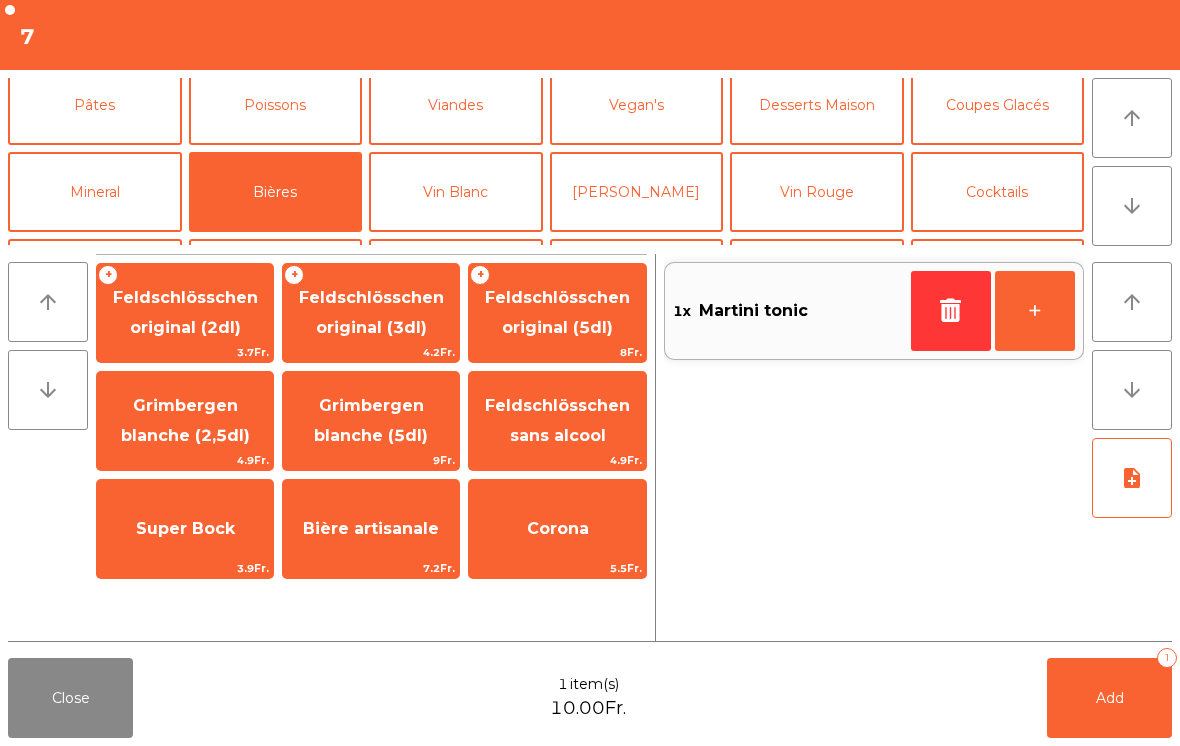 scroll, scrollTop: 0, scrollLeft: 0, axis: both 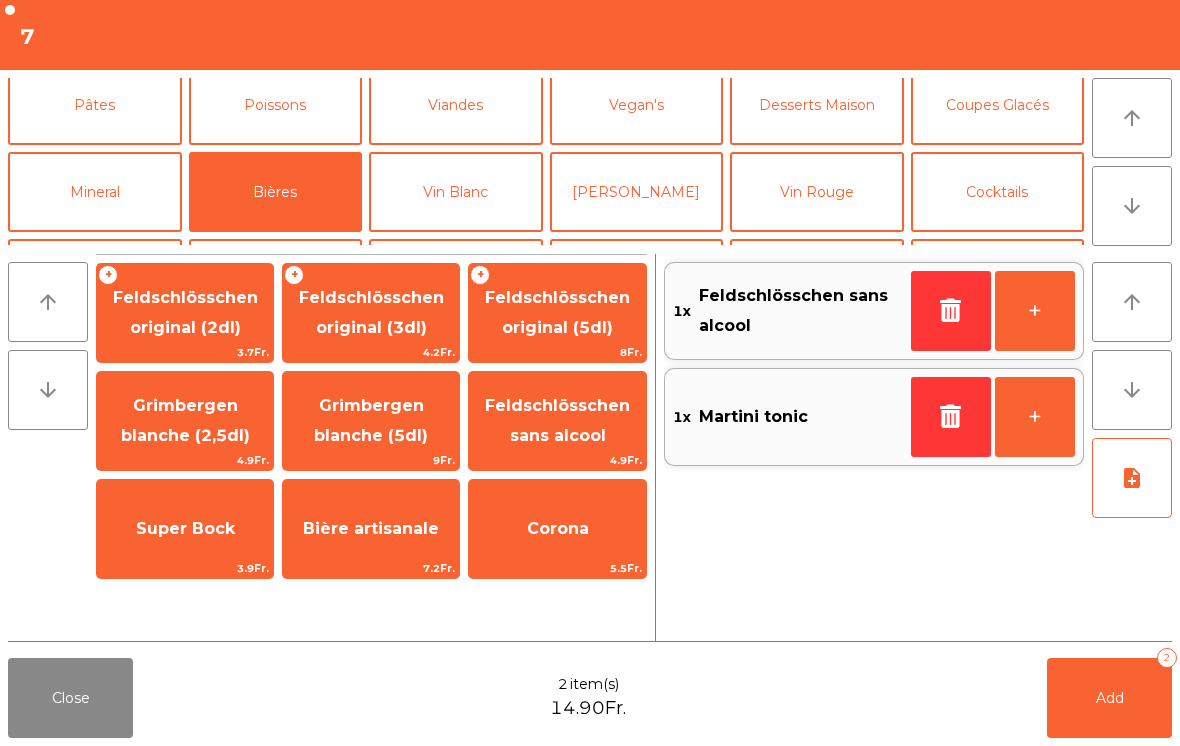 click on "Add   2" 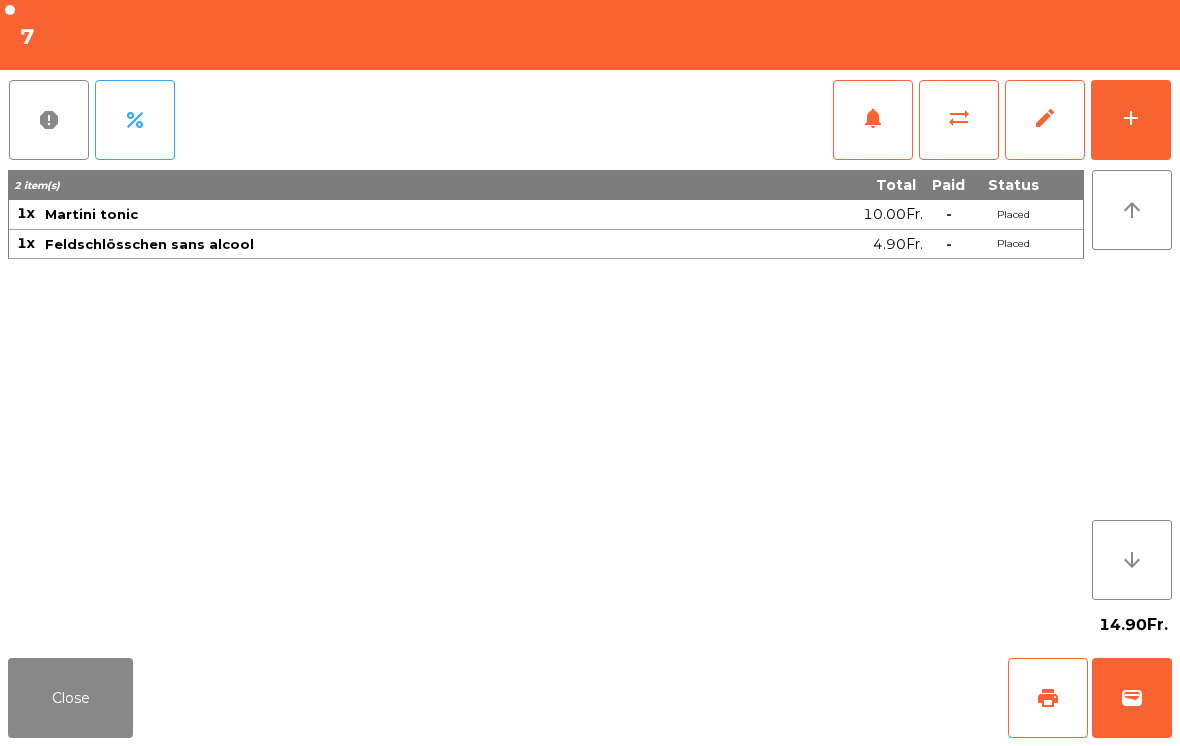 click on "add" 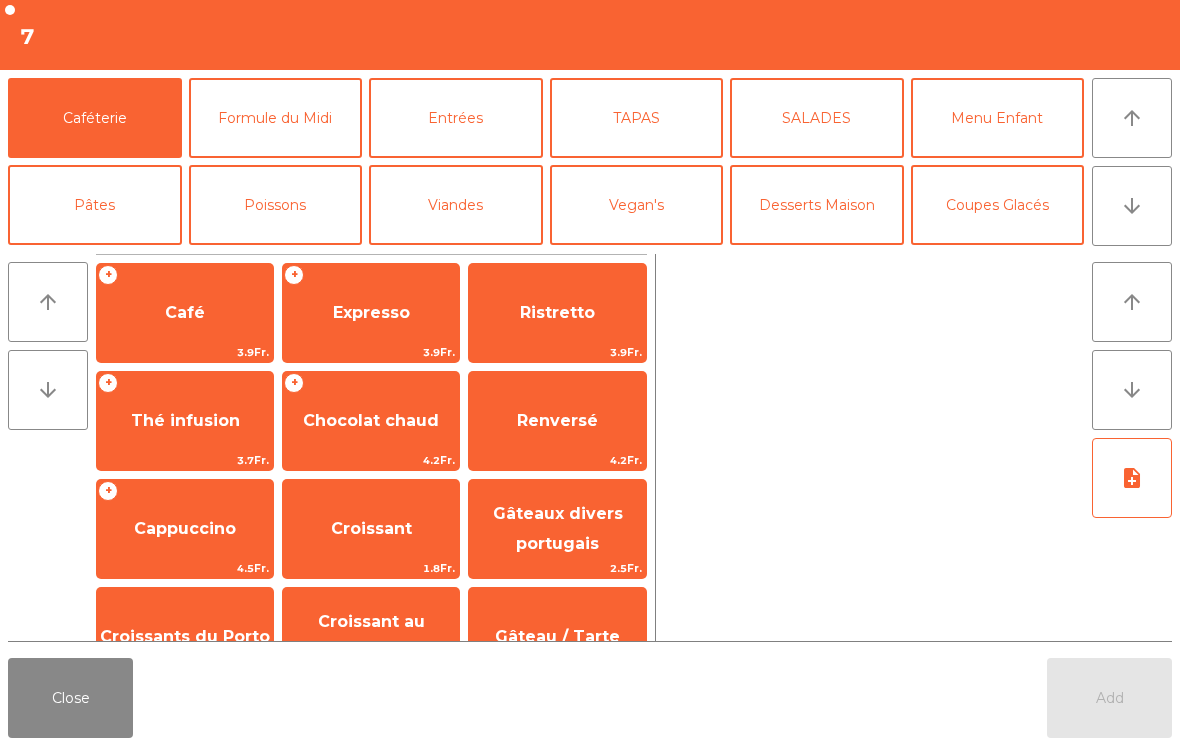 click on "Entrées" 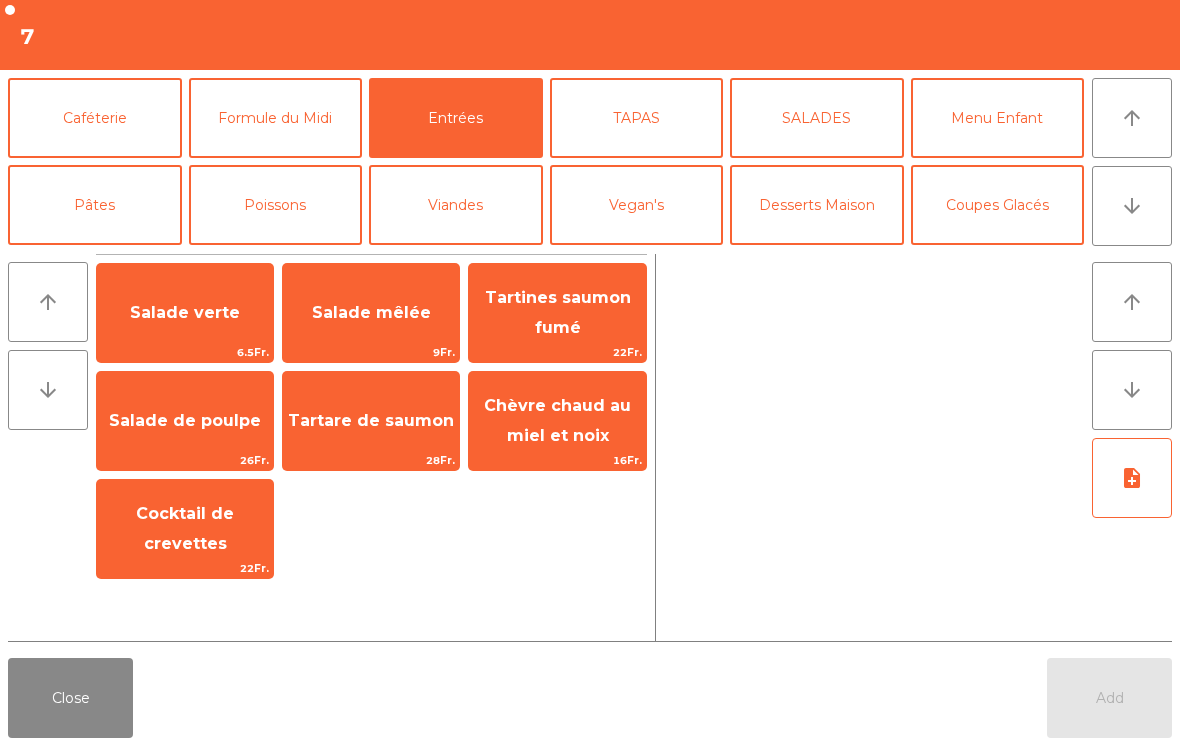 click on "Salade verte" 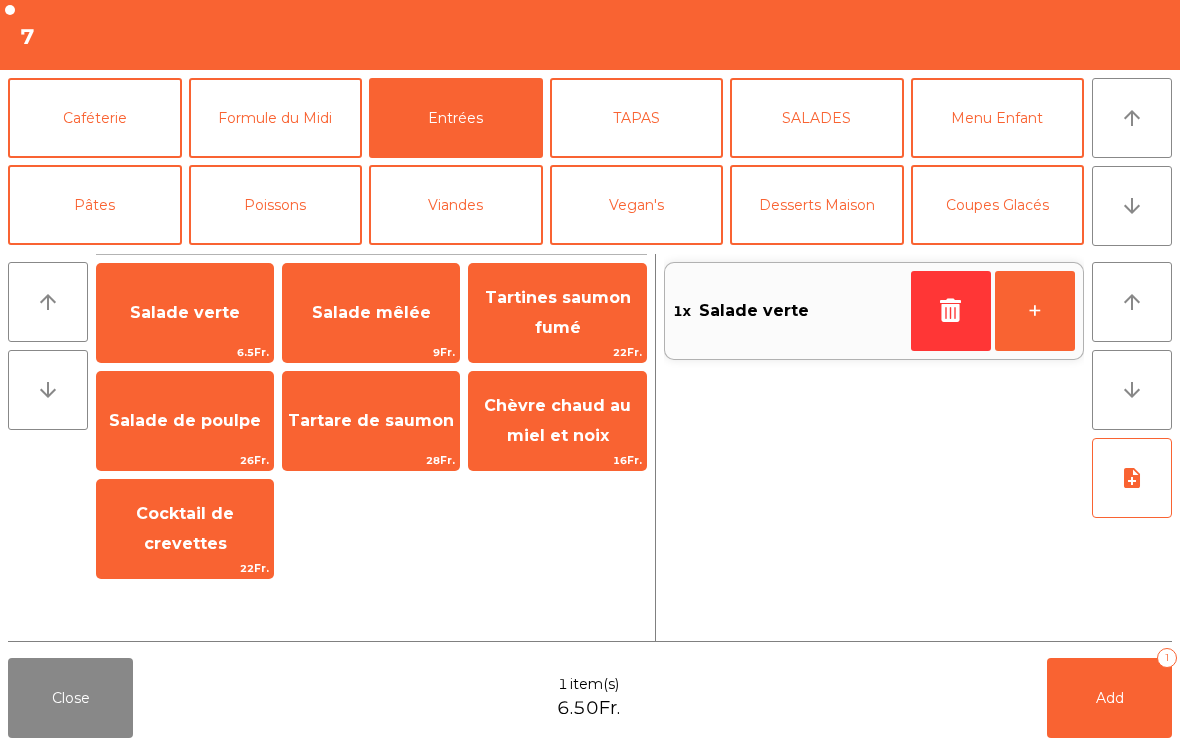 click on "Poissons" 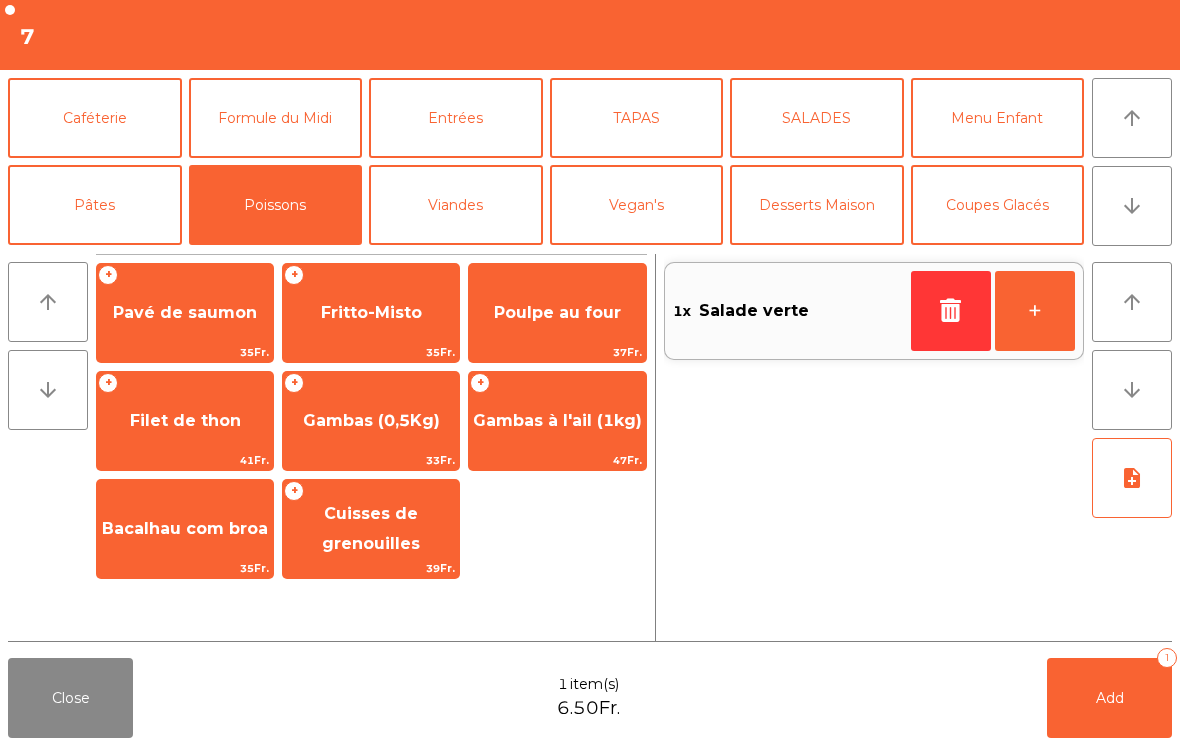 click on "Fritto-Misto" 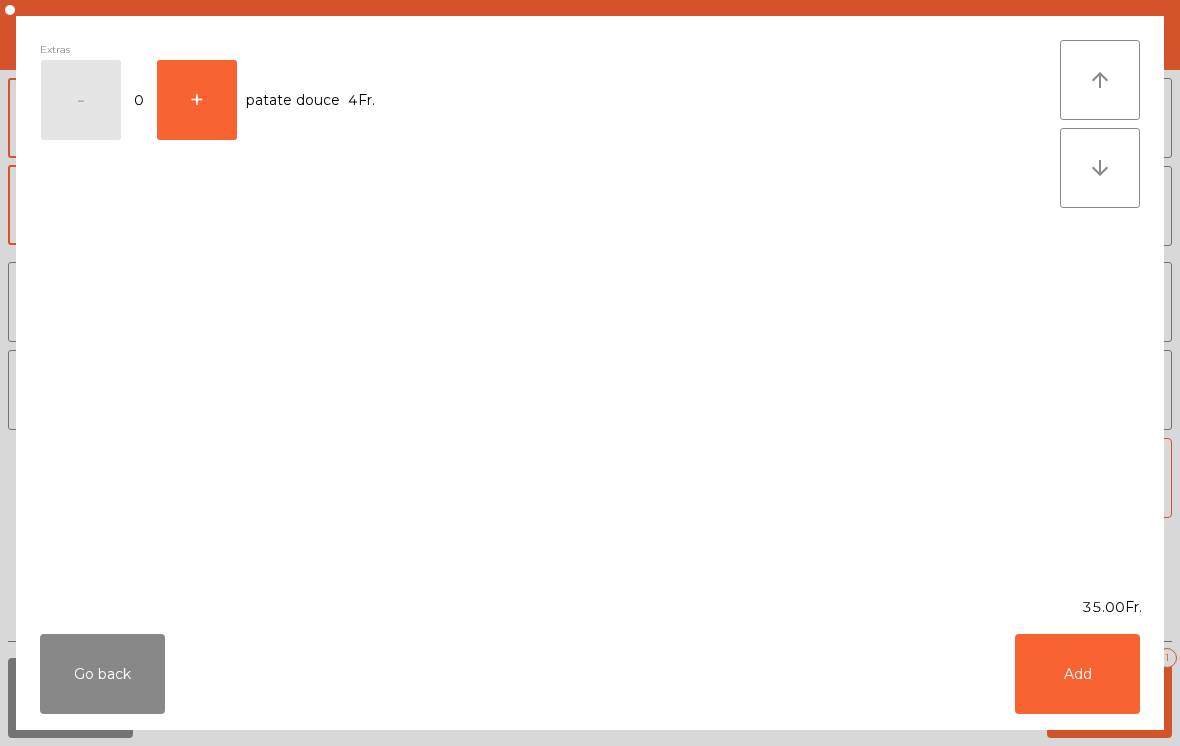 click on "Add" 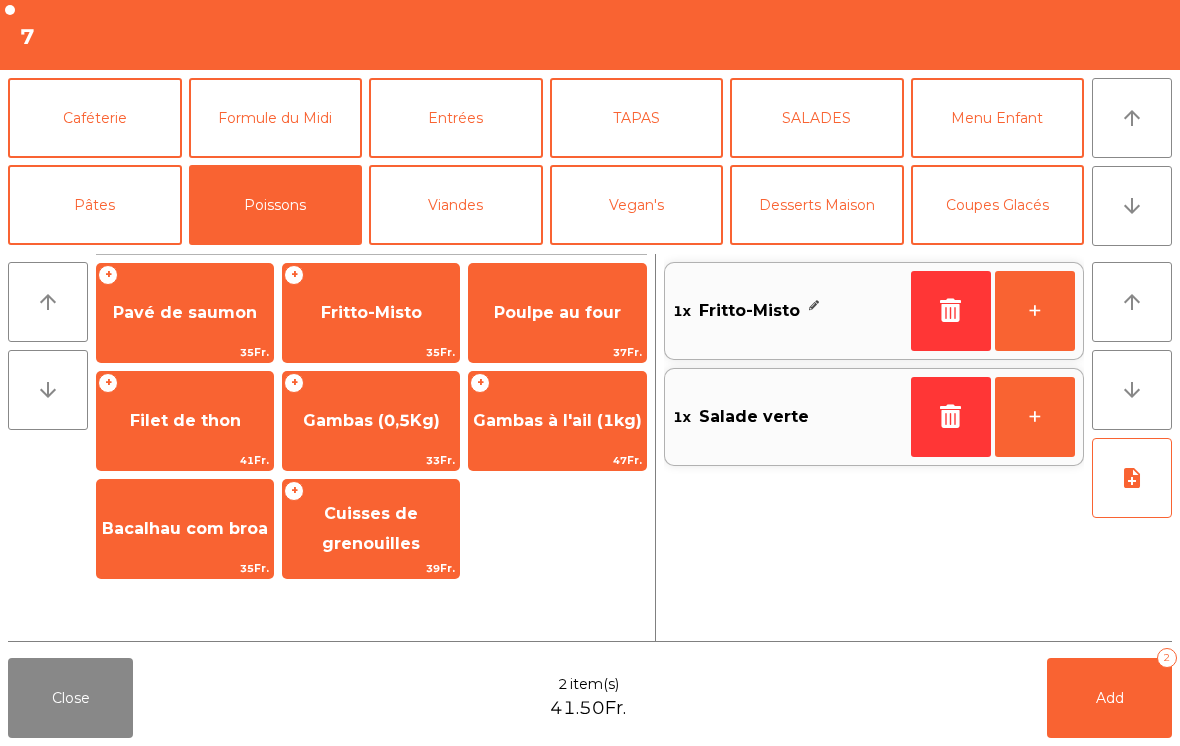 click on "Filet de thon" 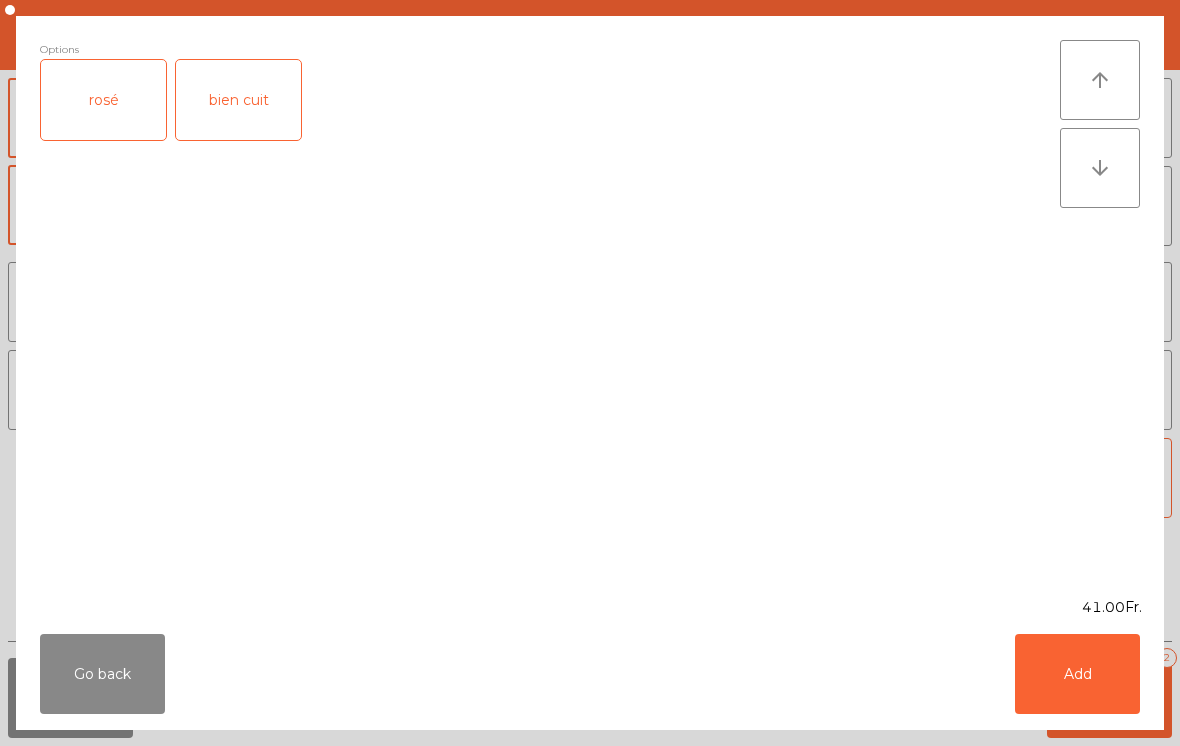 click on "rosé" 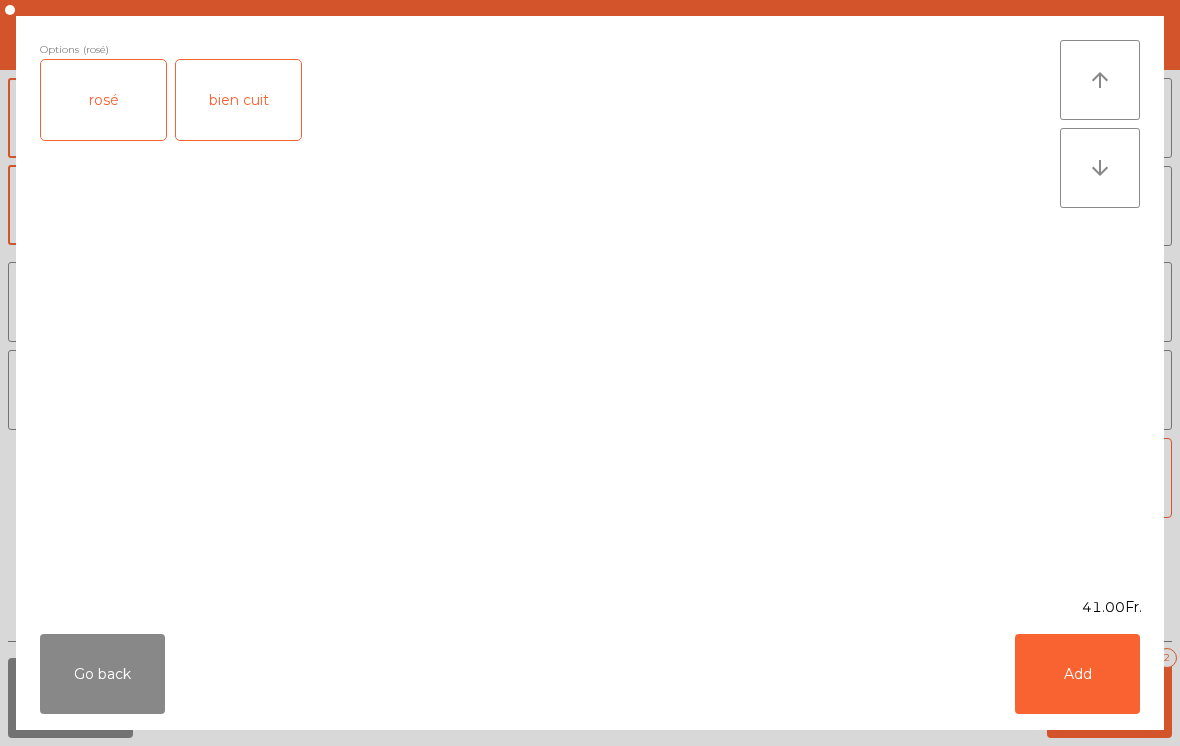 click on "Add" 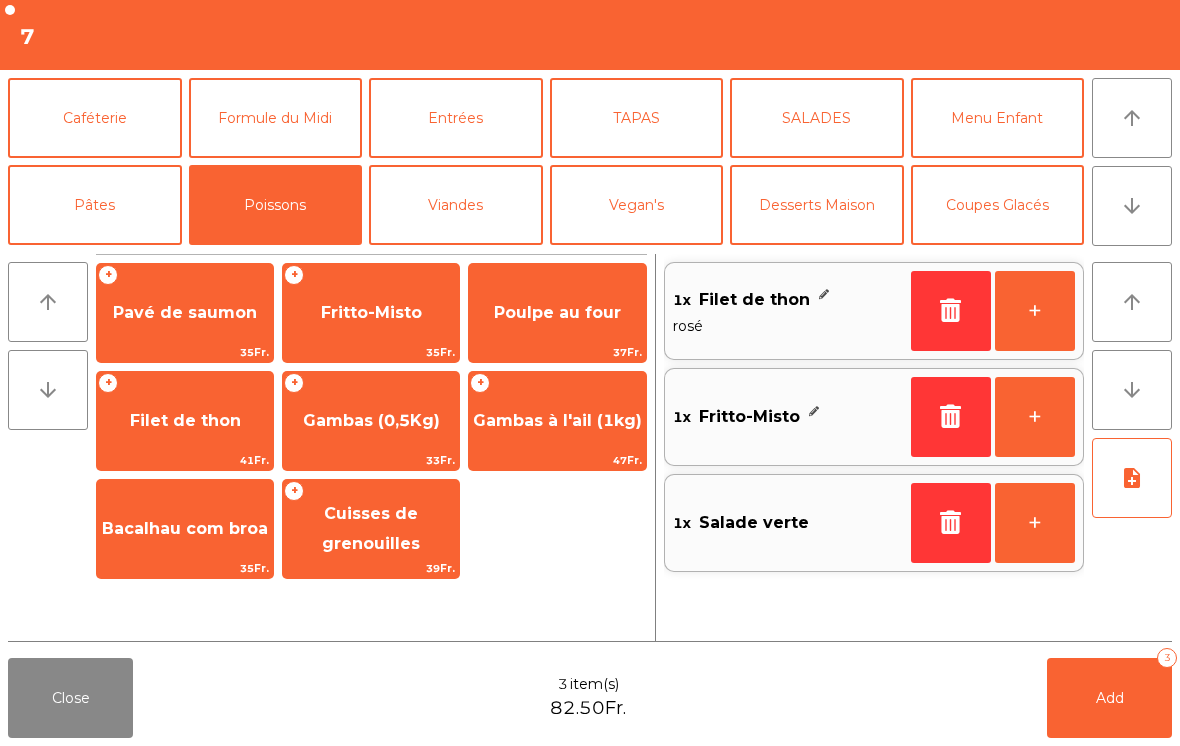 click on "Add   3" 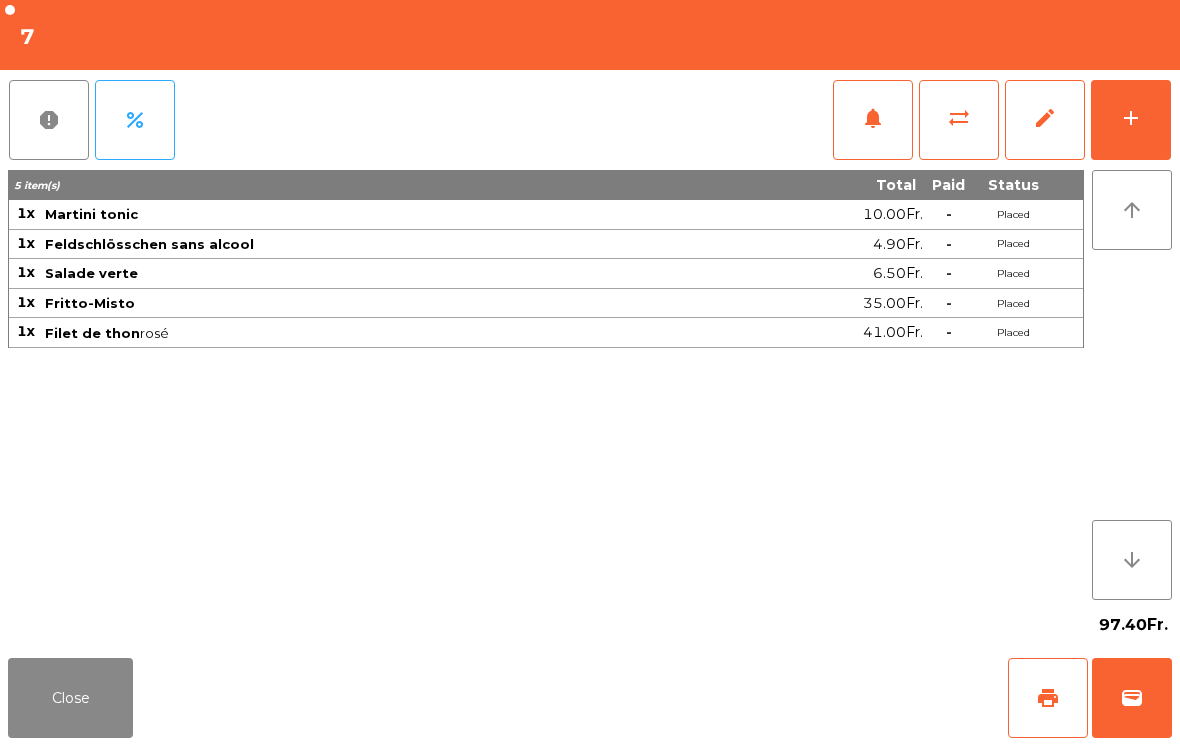 click on "Close" 